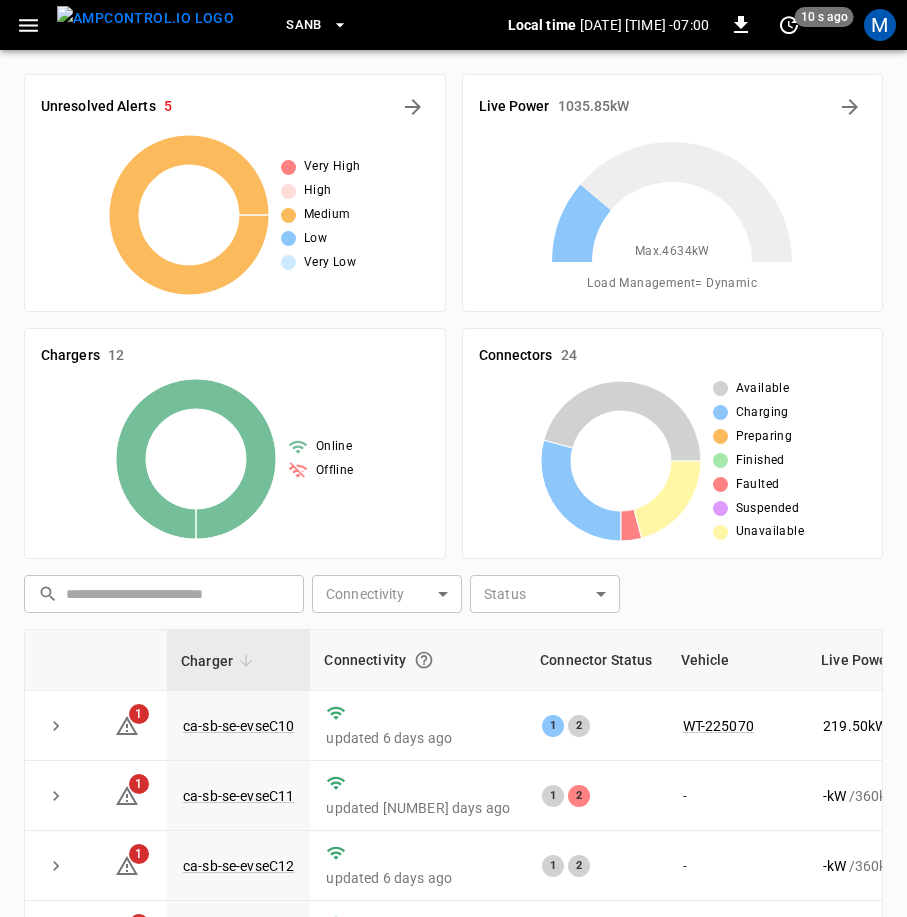 scroll, scrollTop: 431, scrollLeft: 0, axis: vertical 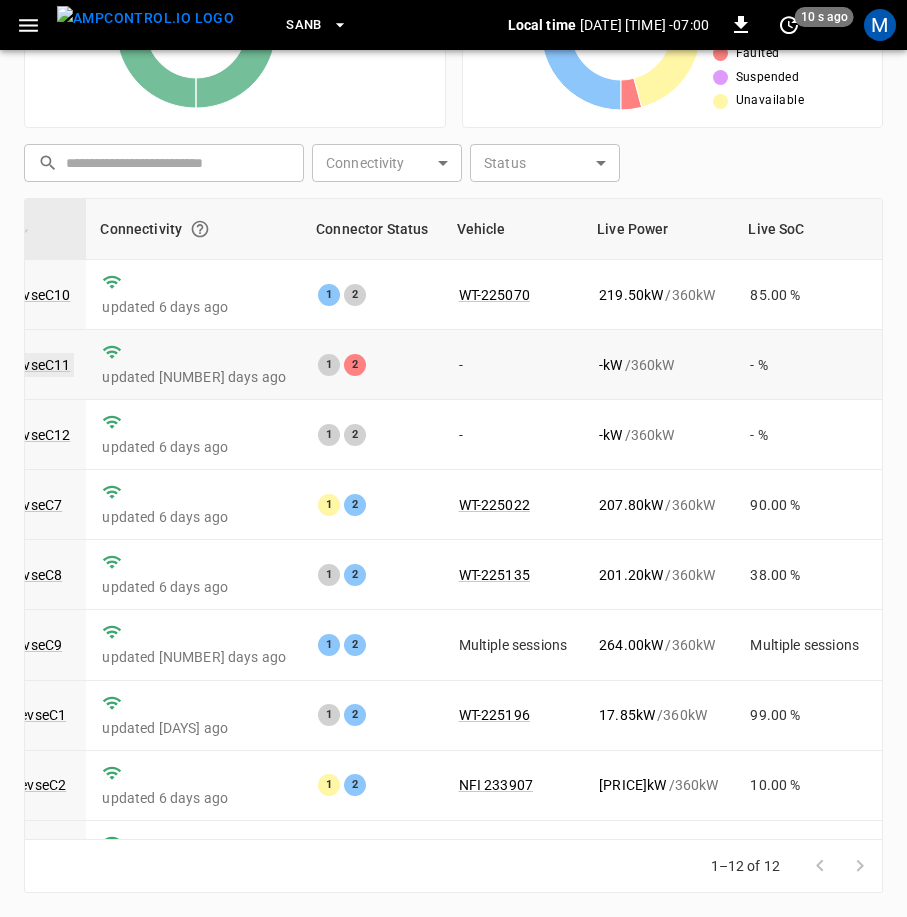 click on "ca-sb-se-evseC11" at bounding box center (14, 365) 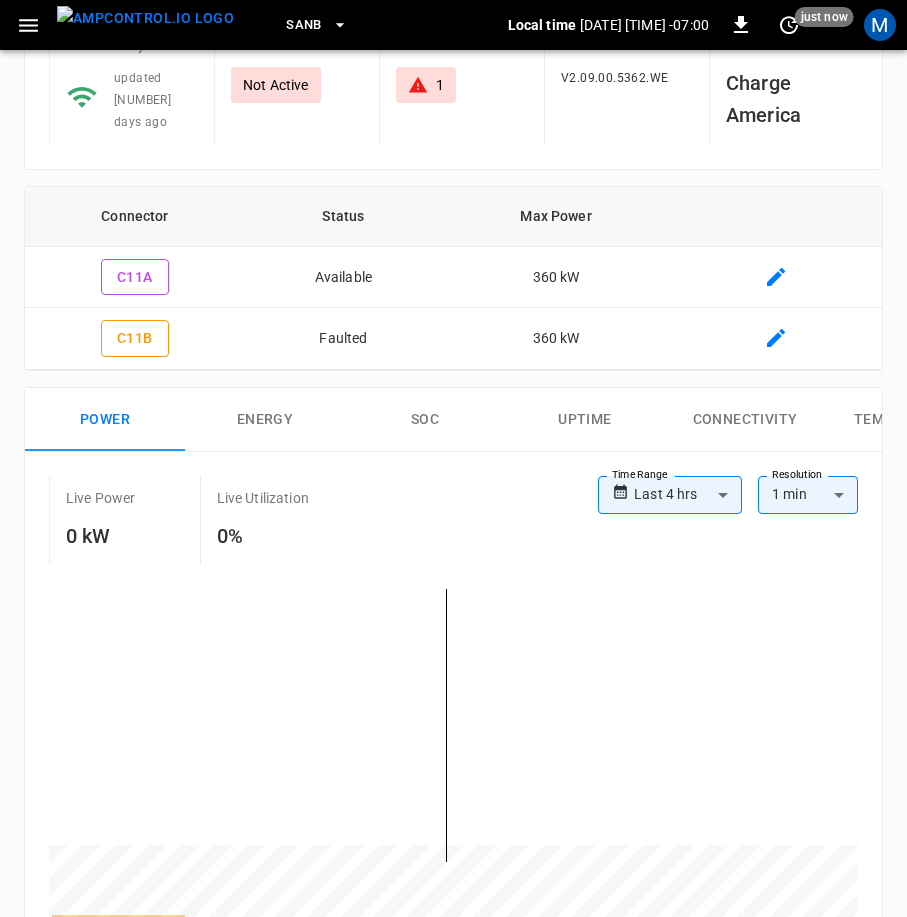 scroll, scrollTop: 0, scrollLeft: 0, axis: both 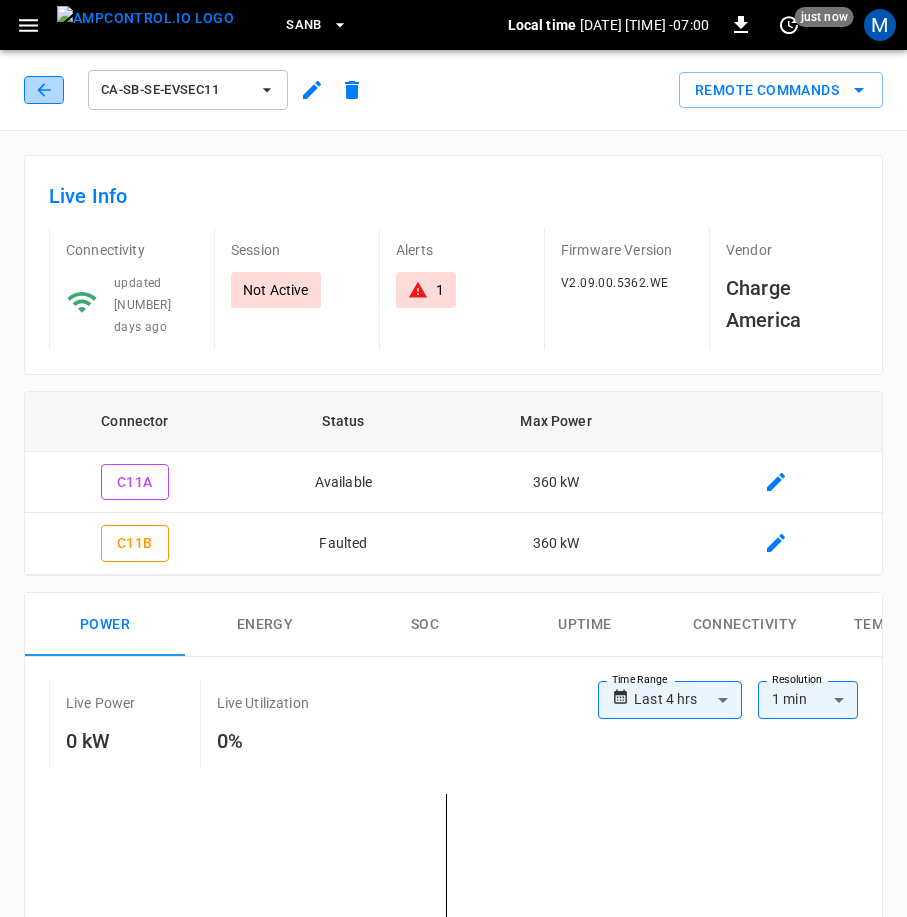 click 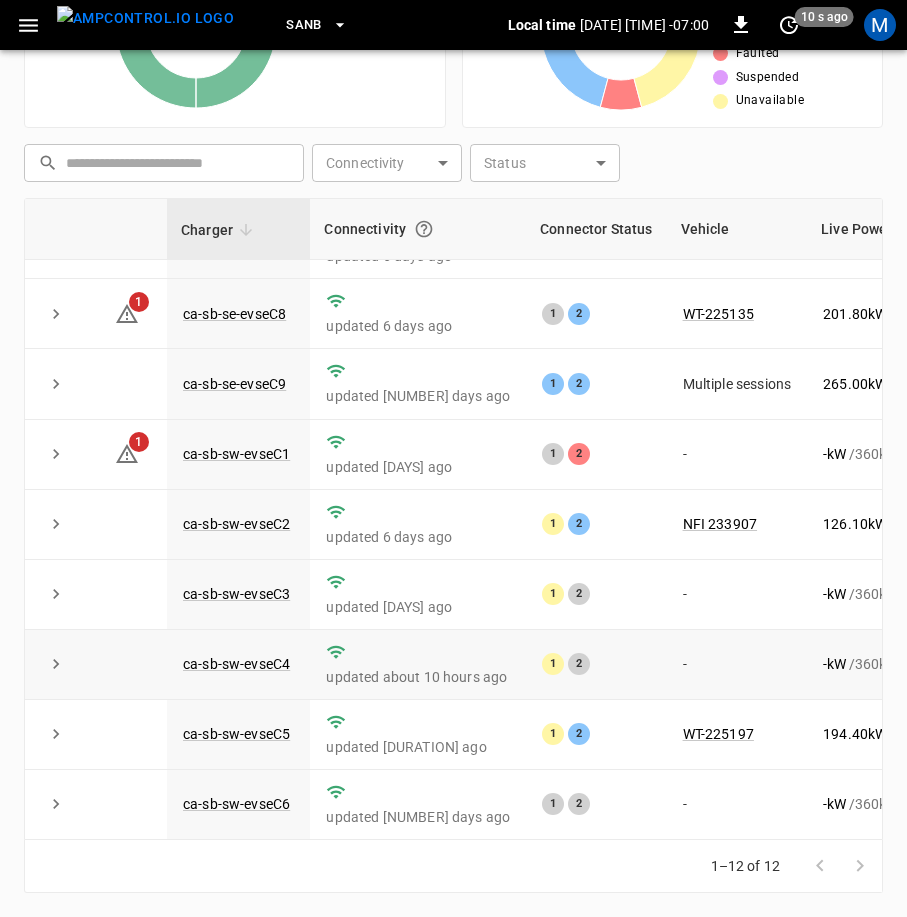 scroll, scrollTop: 285, scrollLeft: 0, axis: vertical 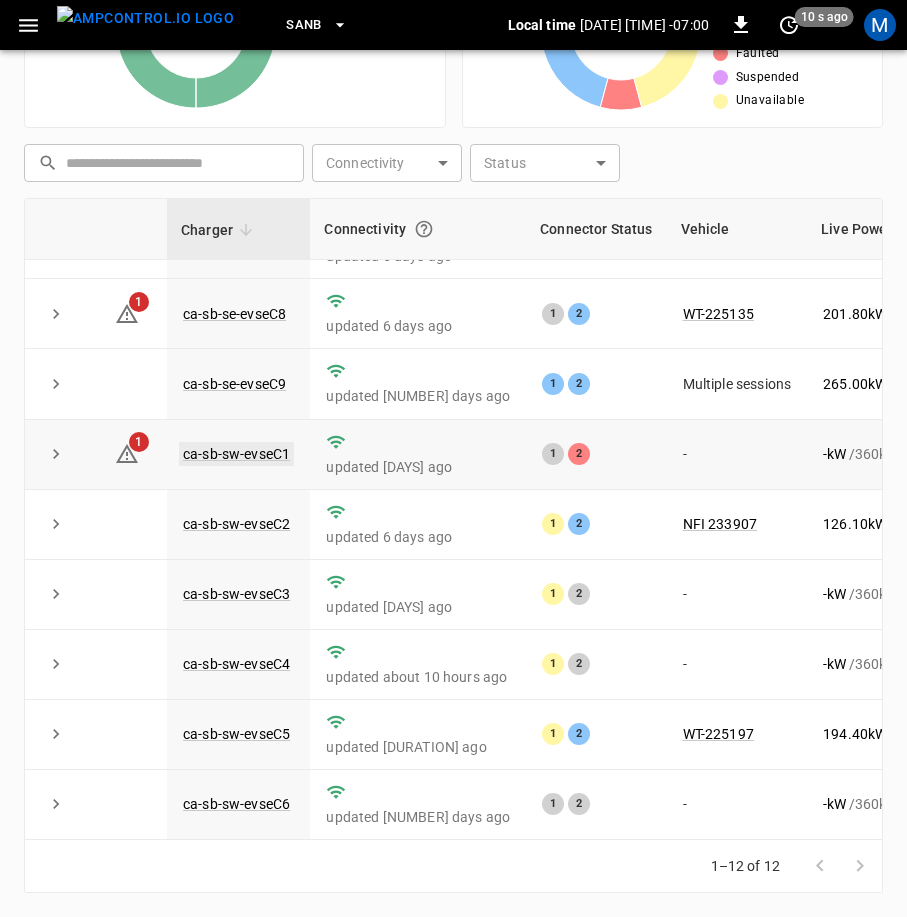 click on "ca-sb-sw-evseC1" at bounding box center (236, 454) 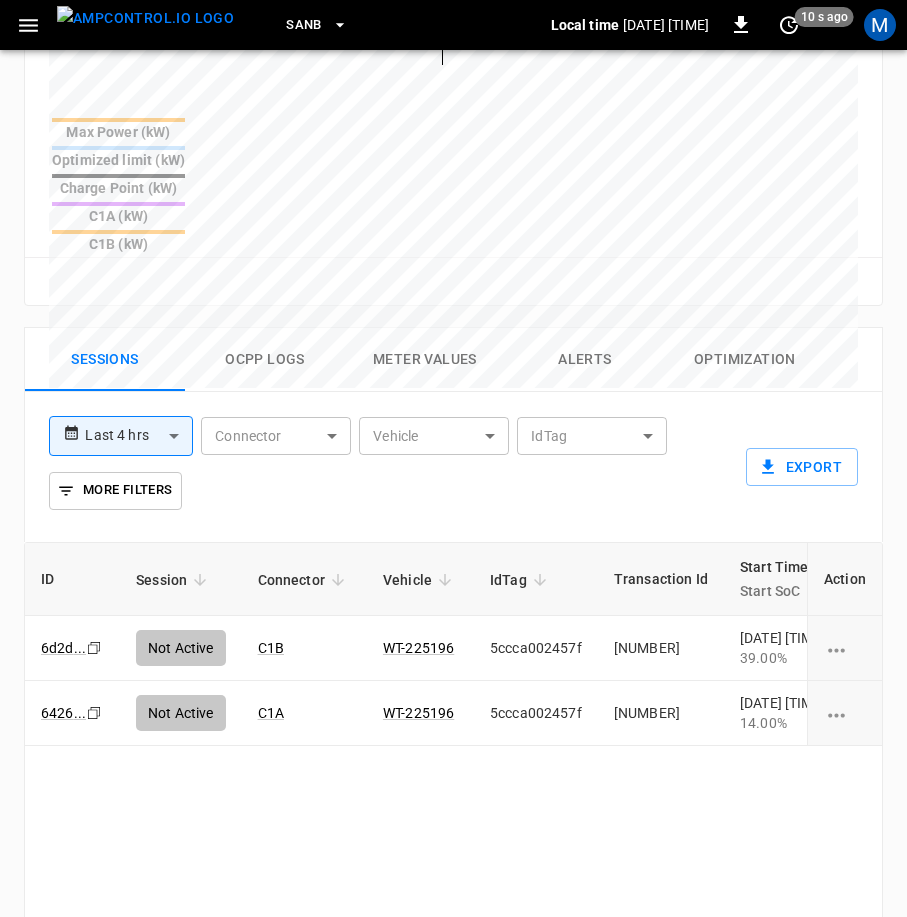 scroll, scrollTop: 1248, scrollLeft: 0, axis: vertical 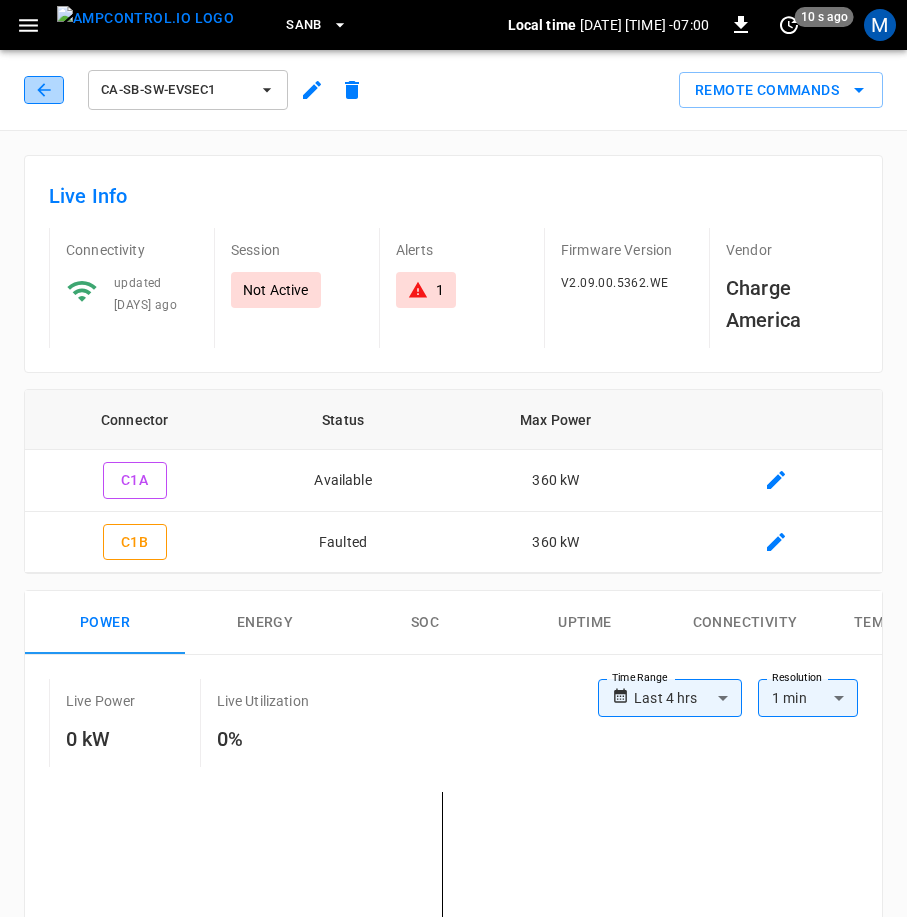 click at bounding box center (44, 90) 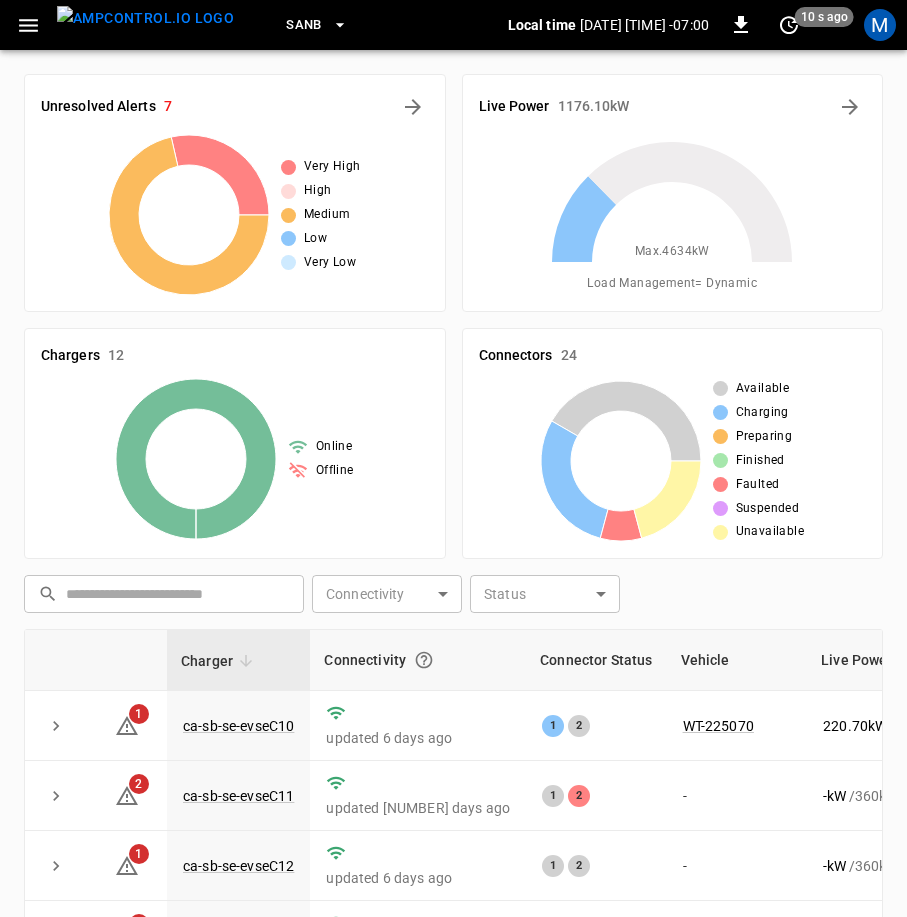scroll, scrollTop: 431, scrollLeft: 0, axis: vertical 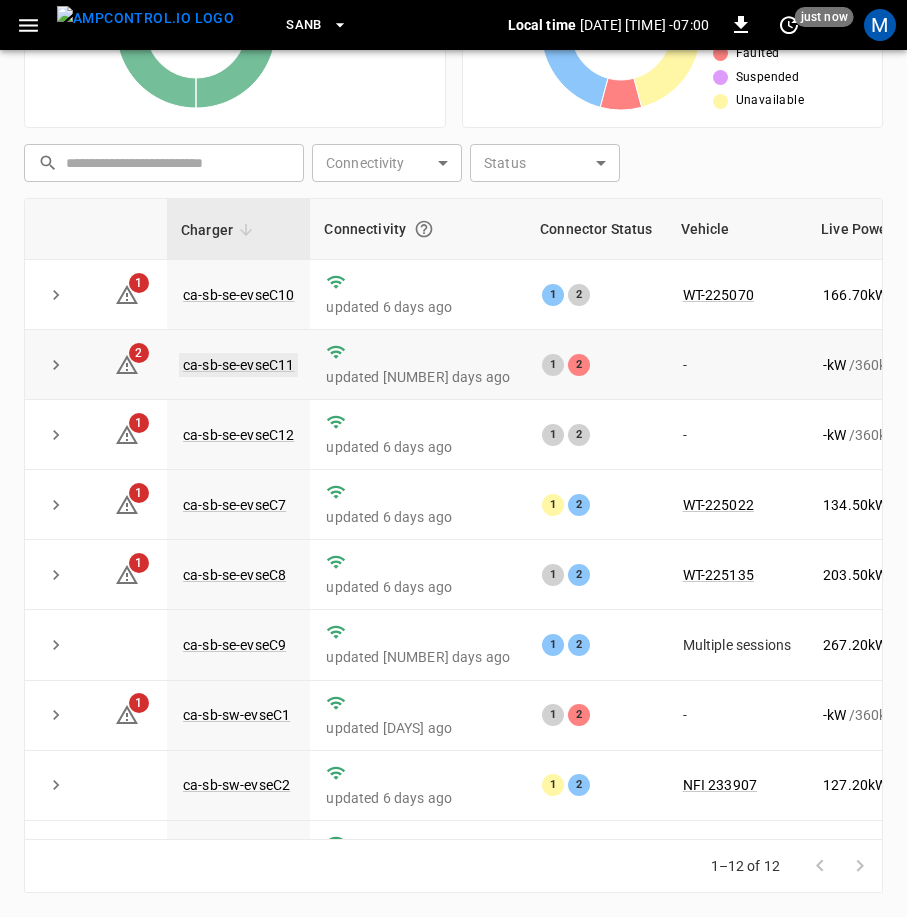 click on "ca-sb-se-evseC11" at bounding box center [238, 365] 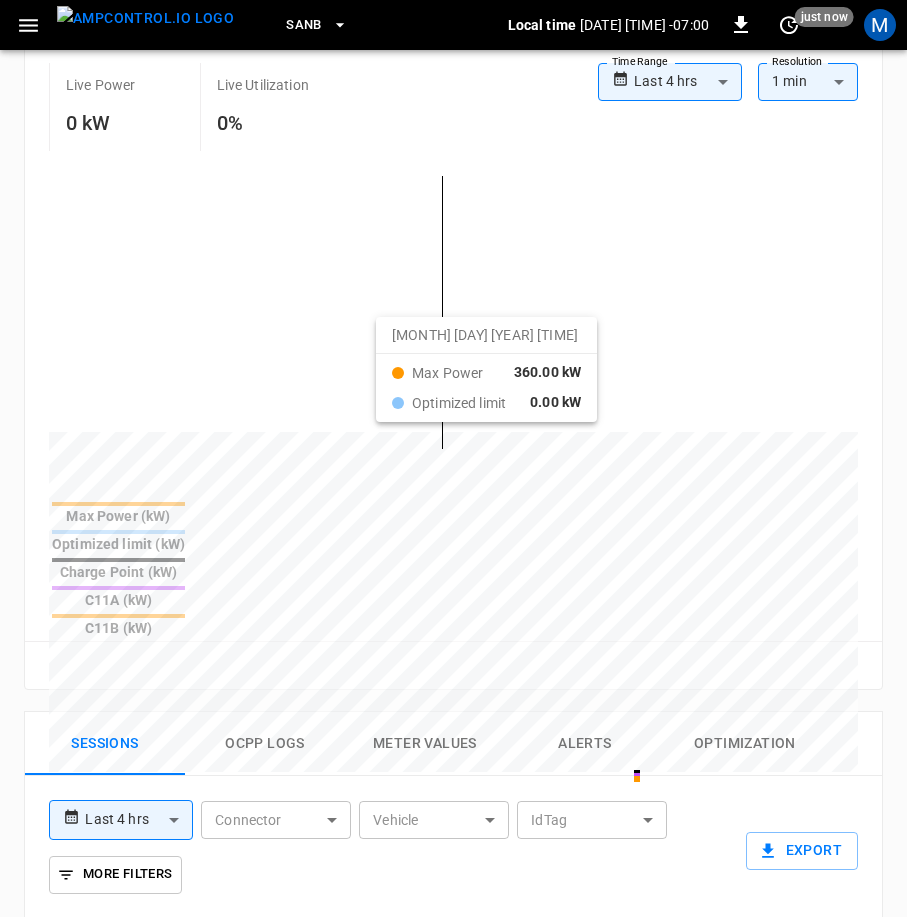 scroll, scrollTop: 1200, scrollLeft: 0, axis: vertical 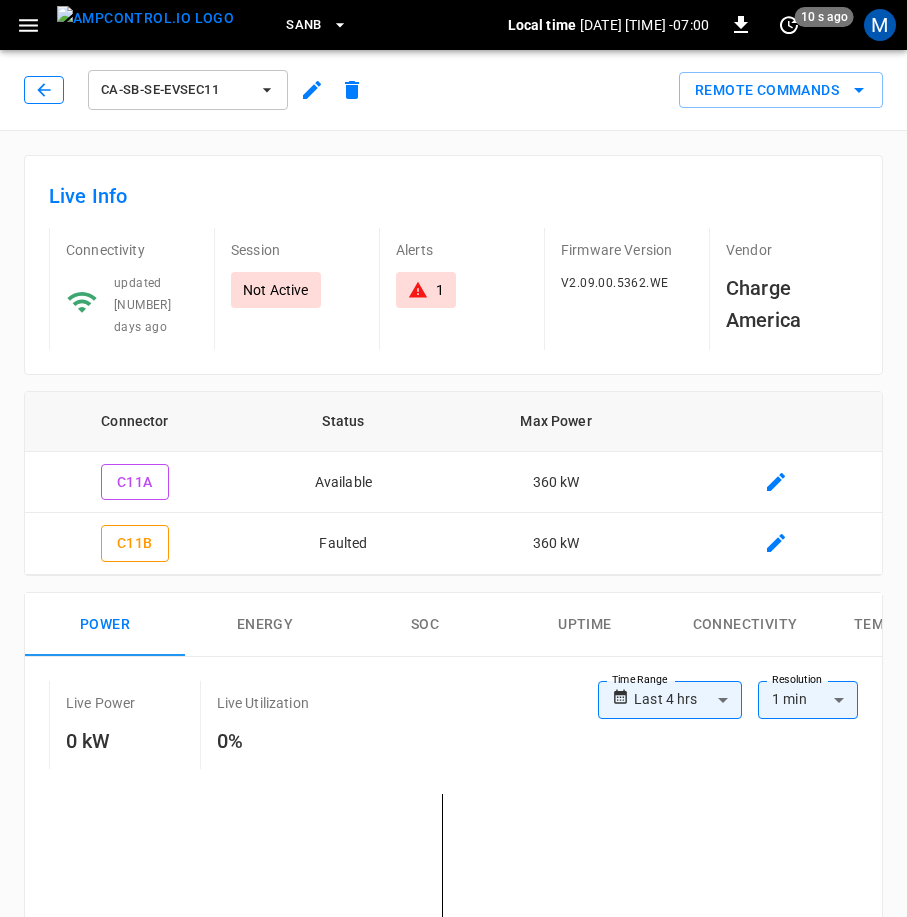 click 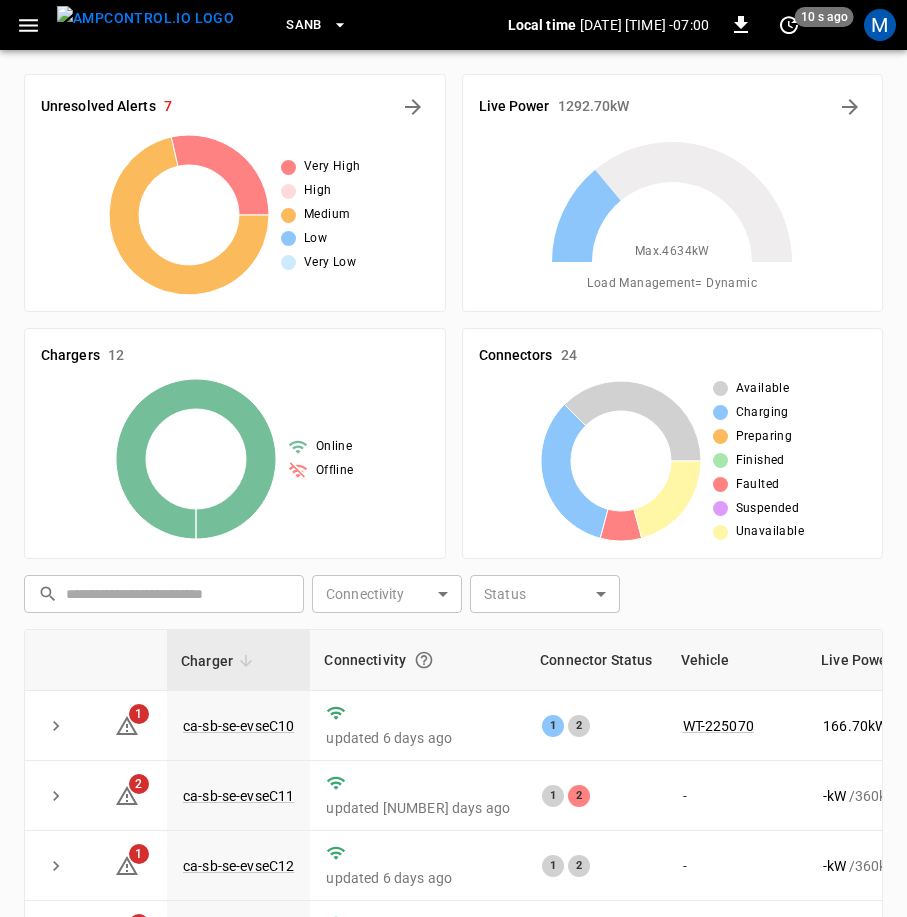 scroll, scrollTop: 431, scrollLeft: 0, axis: vertical 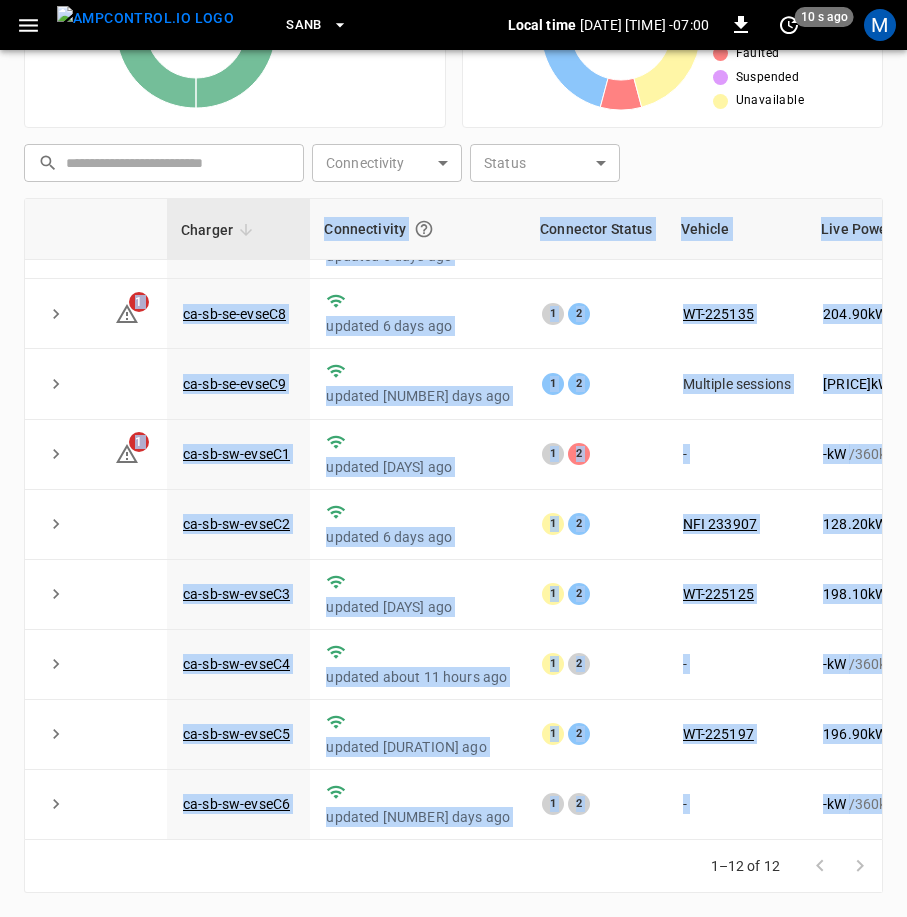drag, startPoint x: 393, startPoint y: 841, endPoint x: 460, endPoint y: 838, distance: 67.06713 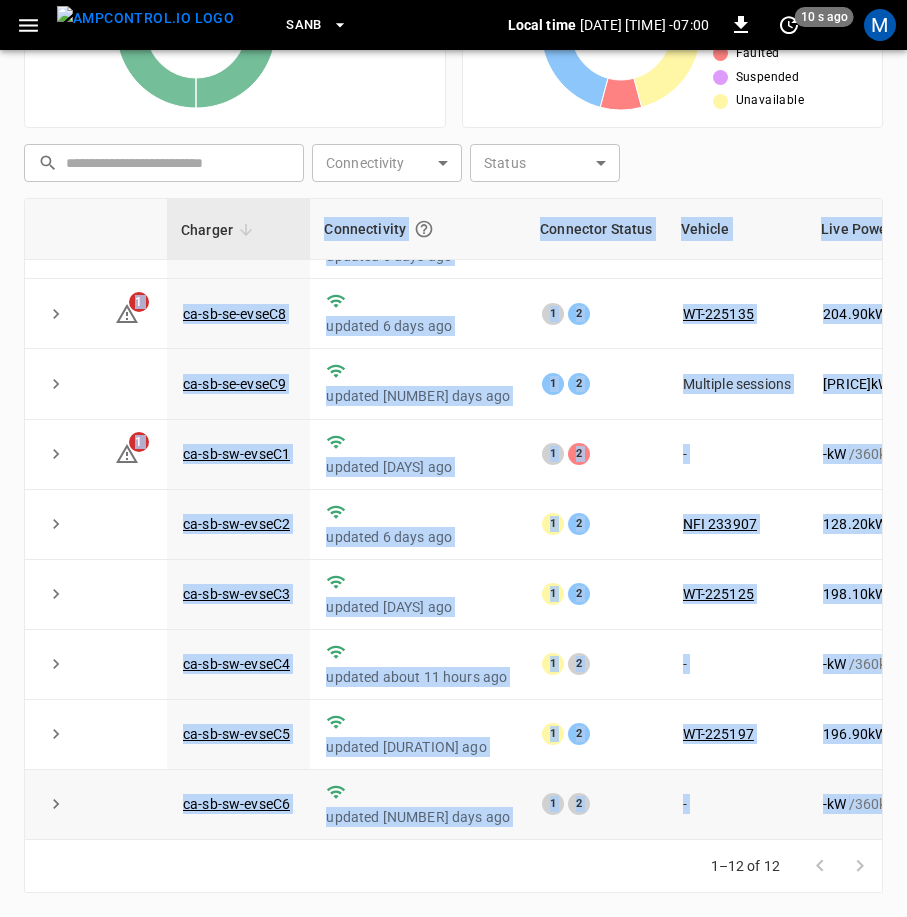 click on "[NUMBER]" at bounding box center [596, 805] 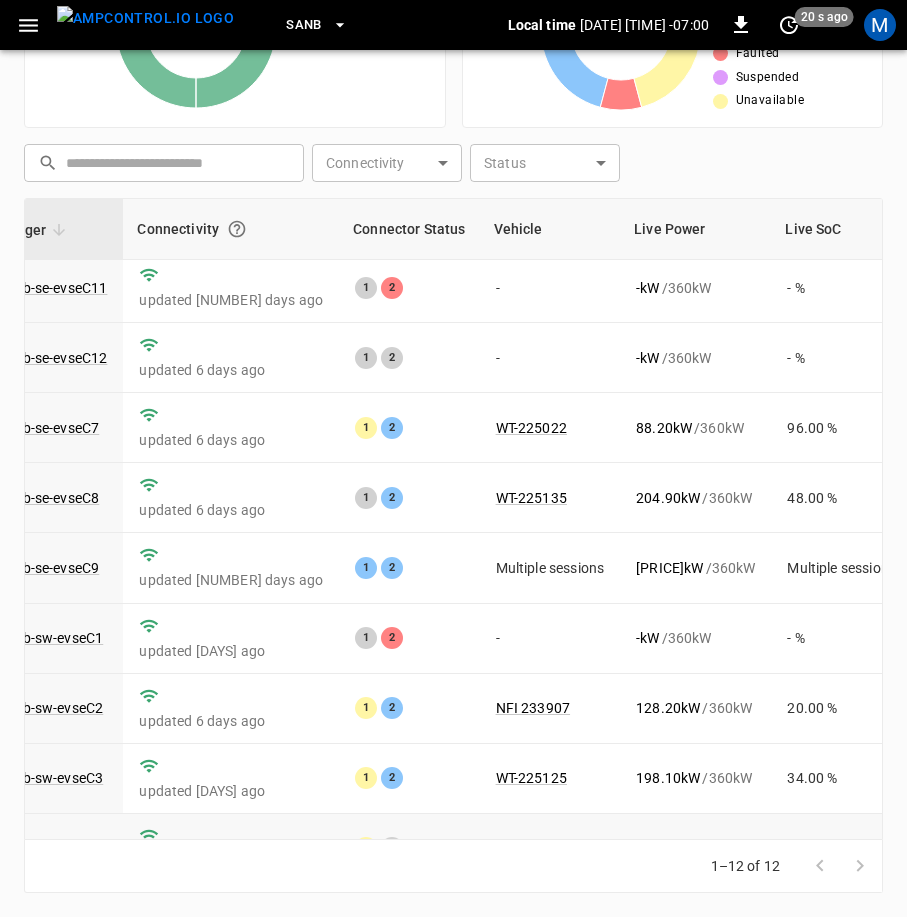 scroll, scrollTop: 0, scrollLeft: 187, axis: horizontal 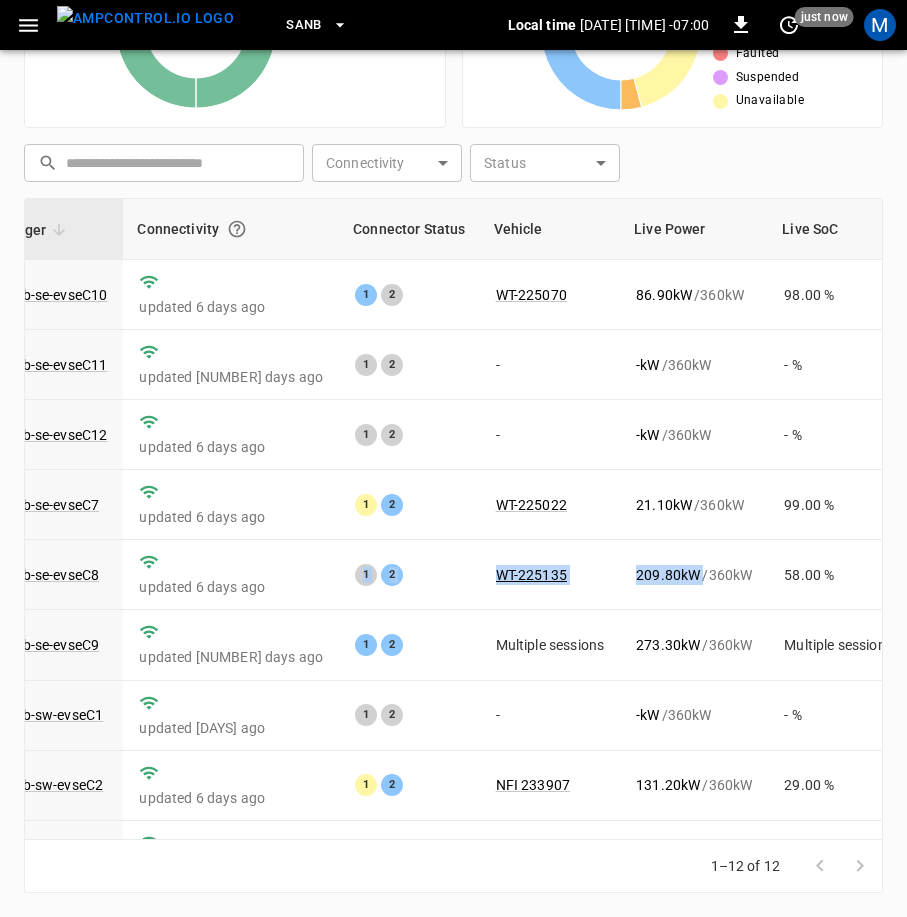 drag, startPoint x: 315, startPoint y: 595, endPoint x: 951, endPoint y: 561, distance: 636.90814 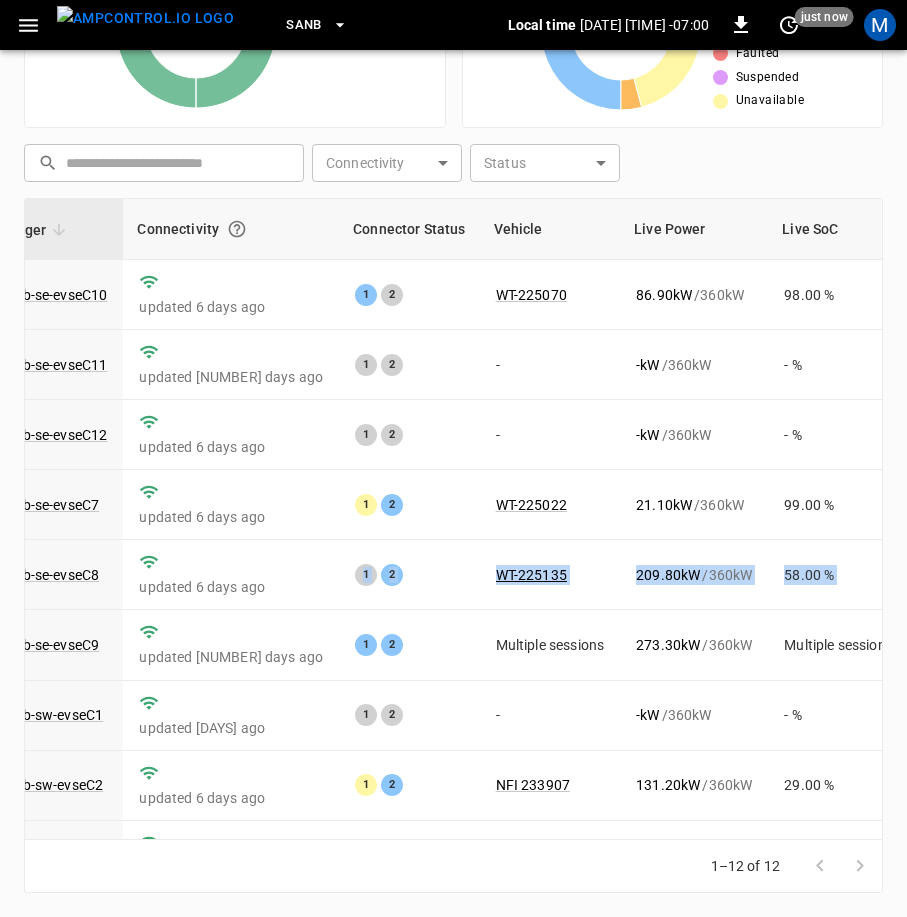 scroll, scrollTop: 0, scrollLeft: 237, axis: horizontal 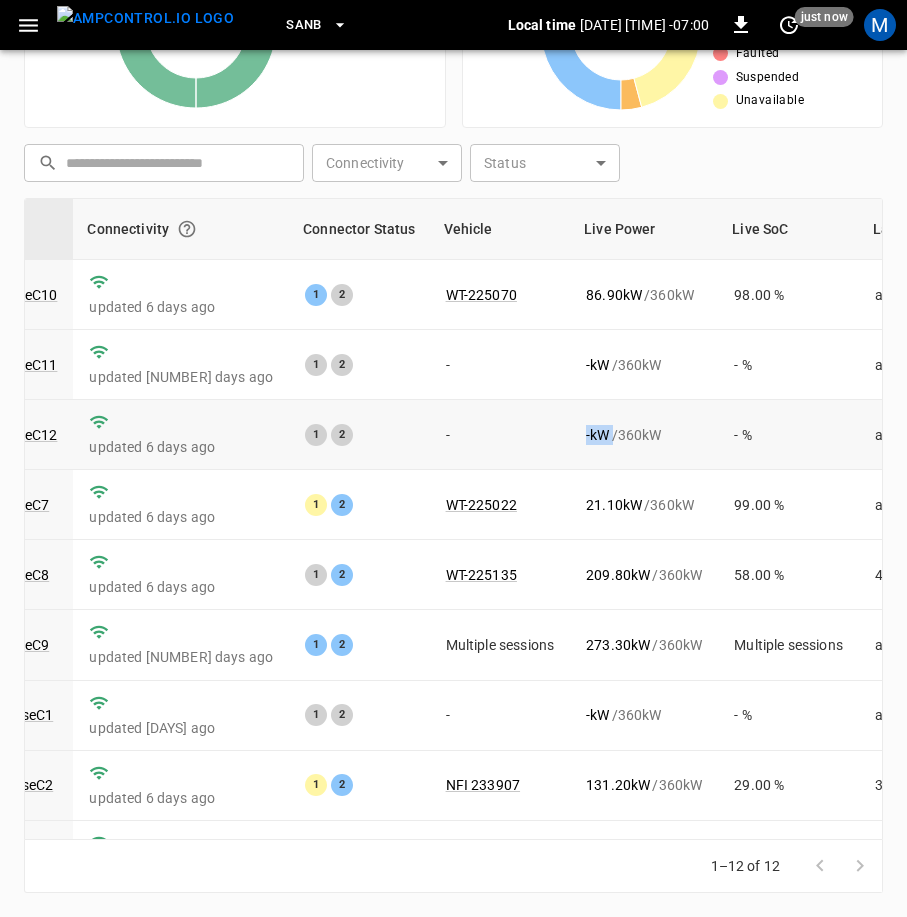 click on "1 ca-sb-se-evseC12 updated 6 days ago 1 2 - -  kW /  360  kW - % about 5 hours ago" at bounding box center (397, 435) 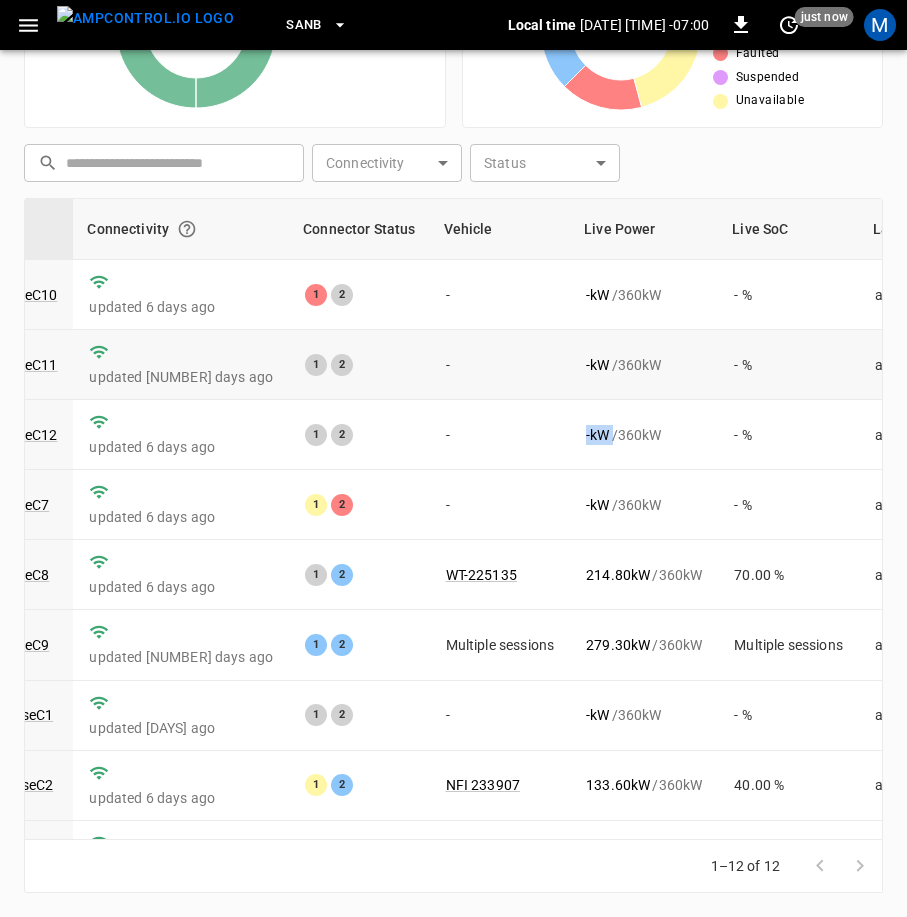 click on "[NUMBER]" at bounding box center [359, 365] 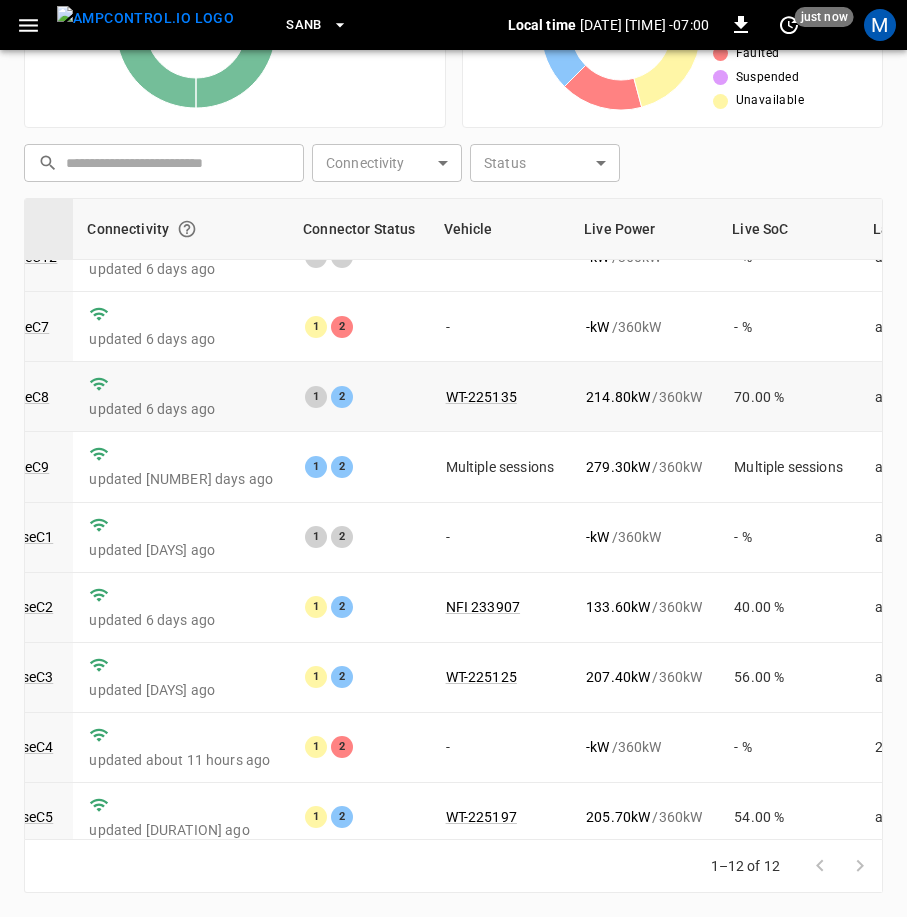 scroll, scrollTop: 285, scrollLeft: 237, axis: both 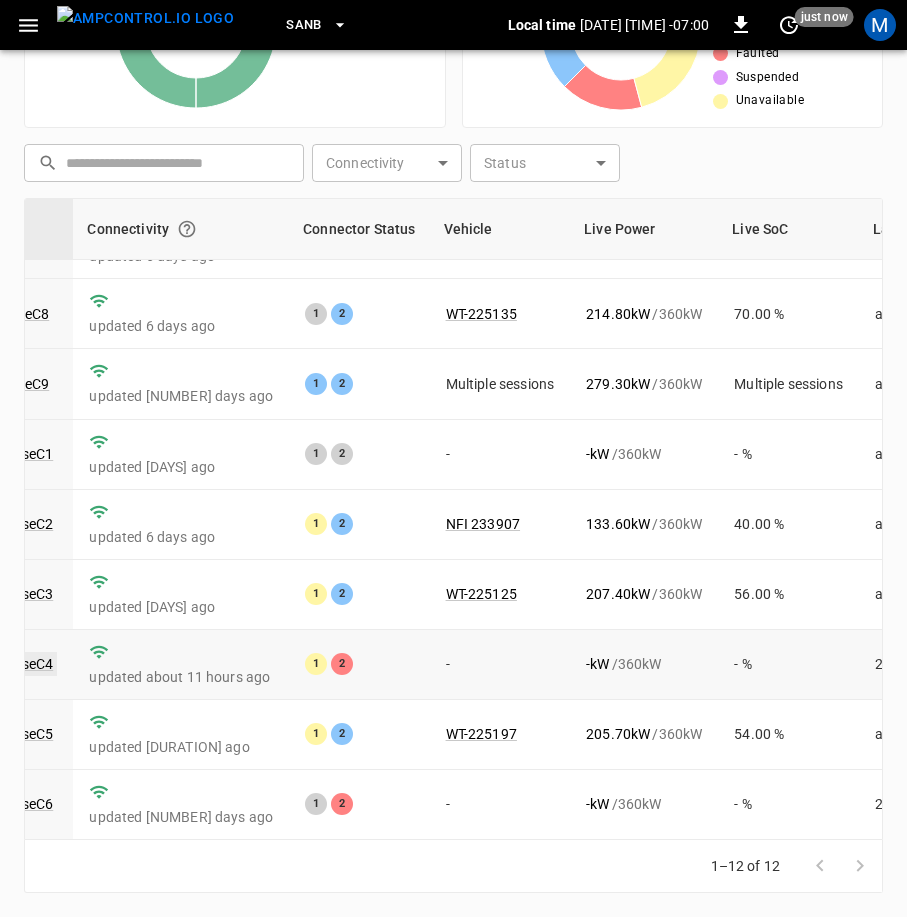click on "ca-sb-sw-evseC4" at bounding box center (-1, 664) 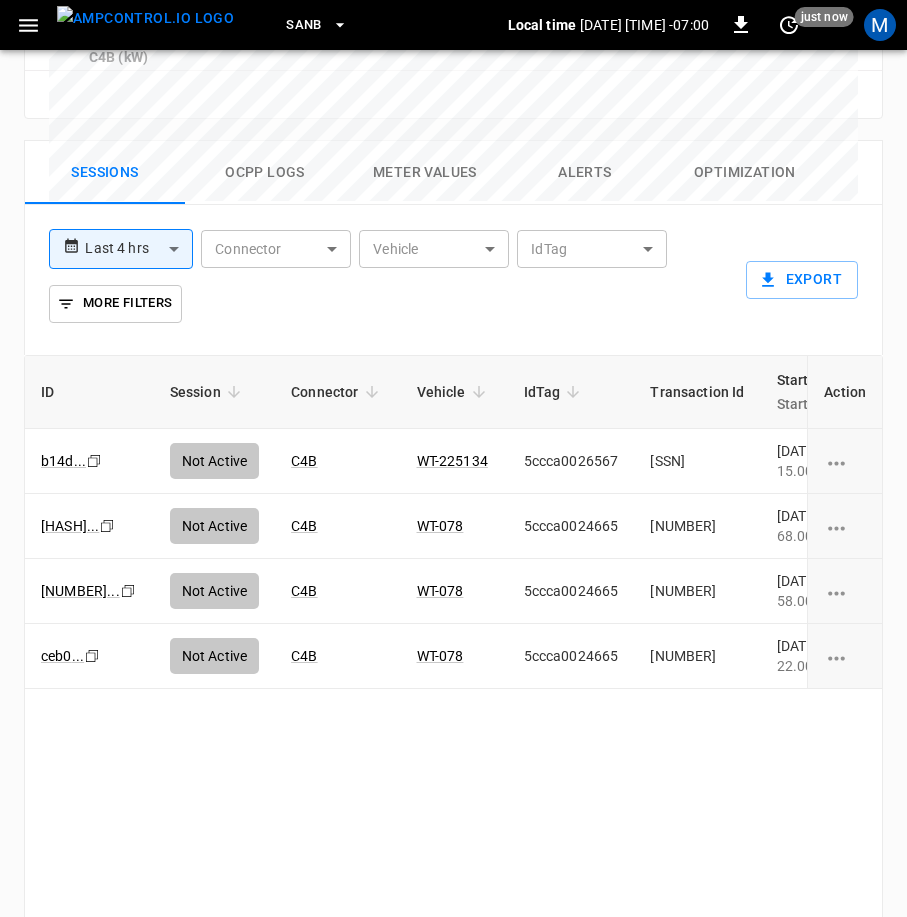 scroll, scrollTop: 1248, scrollLeft: 0, axis: vertical 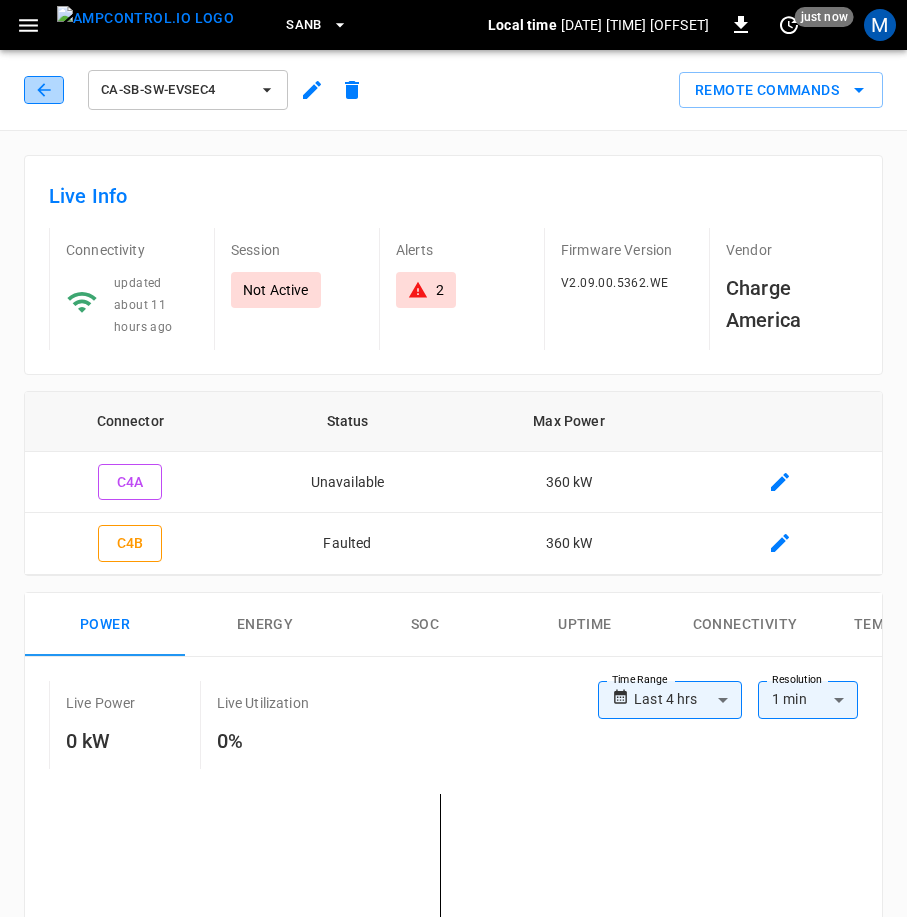 click at bounding box center [44, 90] 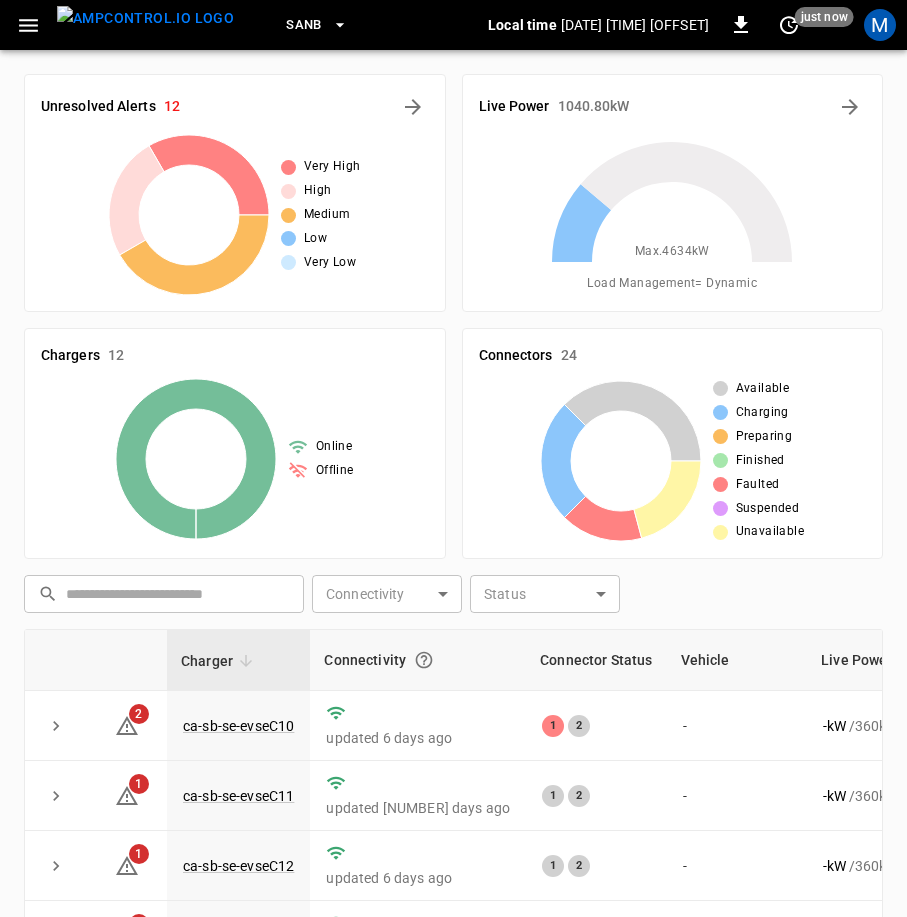 scroll, scrollTop: 431, scrollLeft: 0, axis: vertical 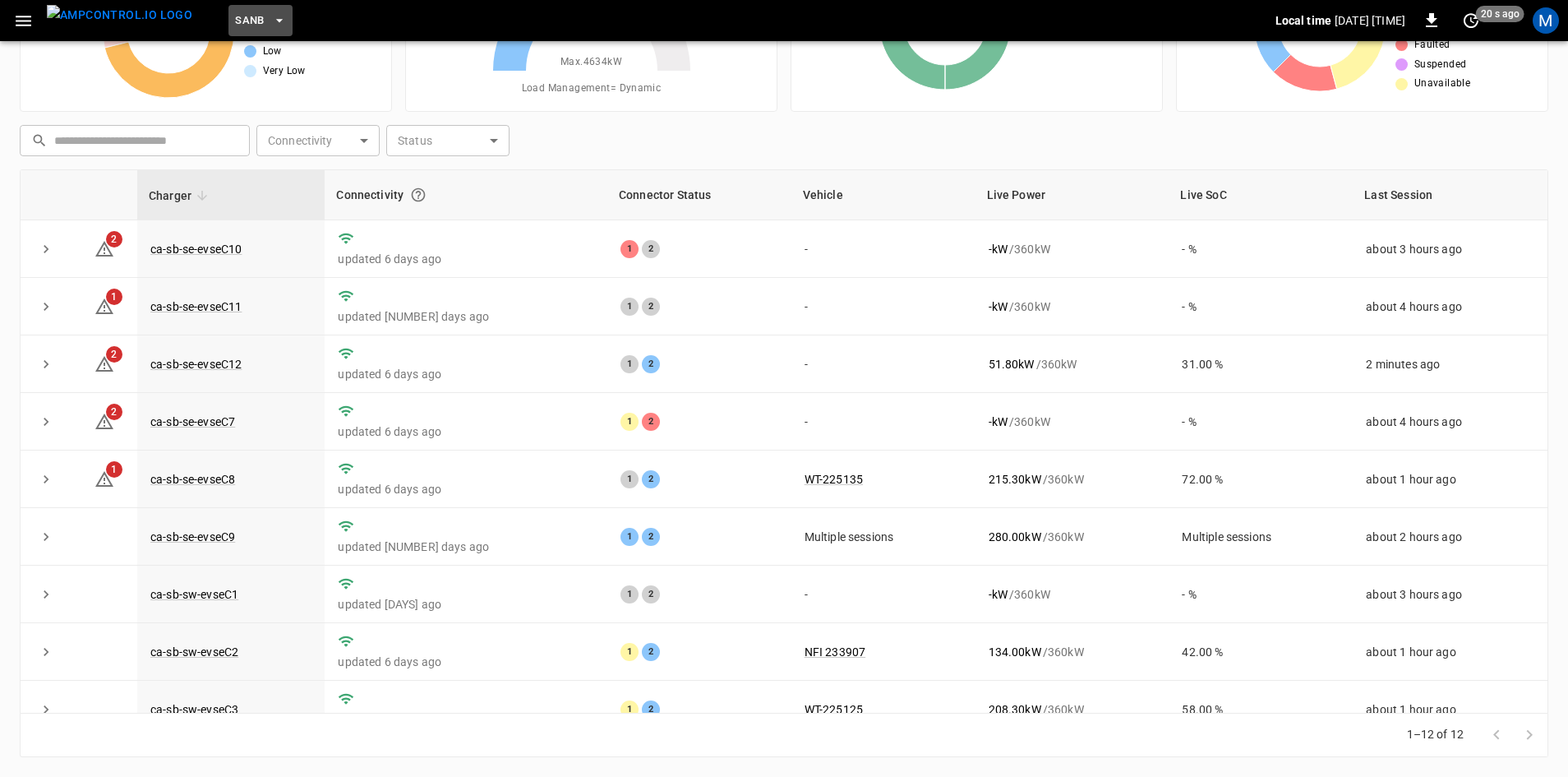 click on "SanB" at bounding box center [261, 21] 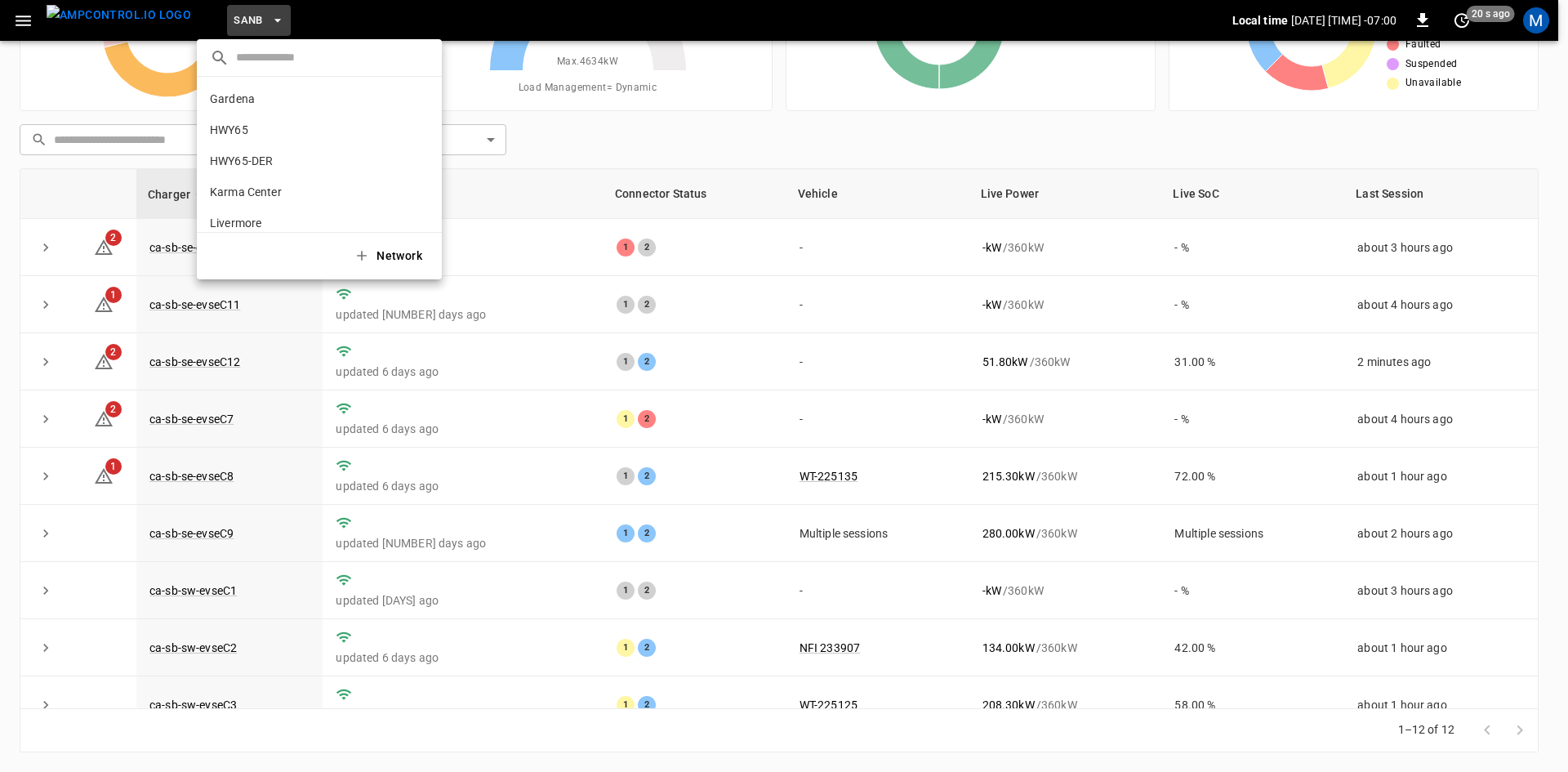 scroll, scrollTop: 137, scrollLeft: 0, axis: vertical 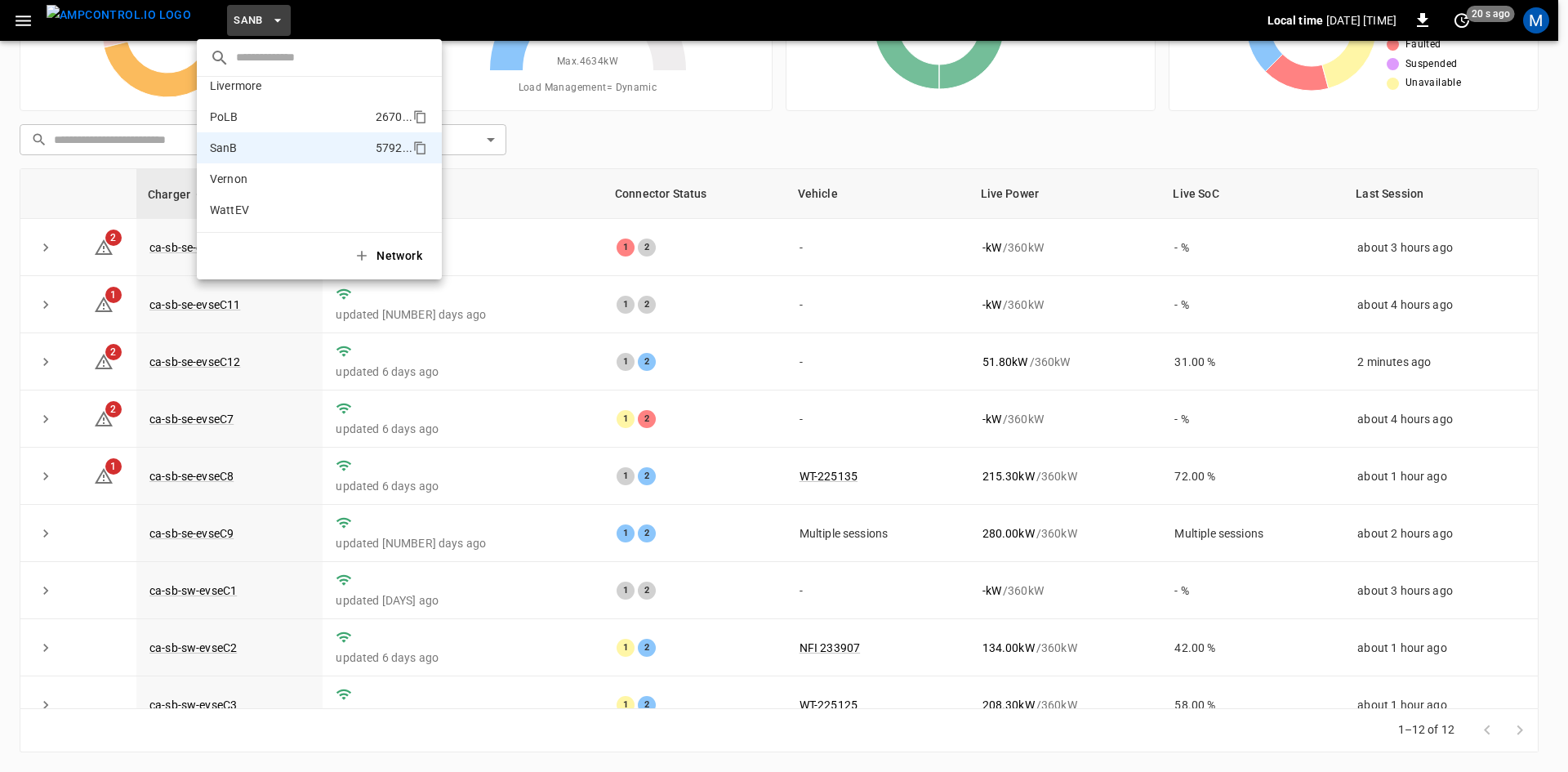 click on "PoLB 2670 ..." at bounding box center [319, 117] 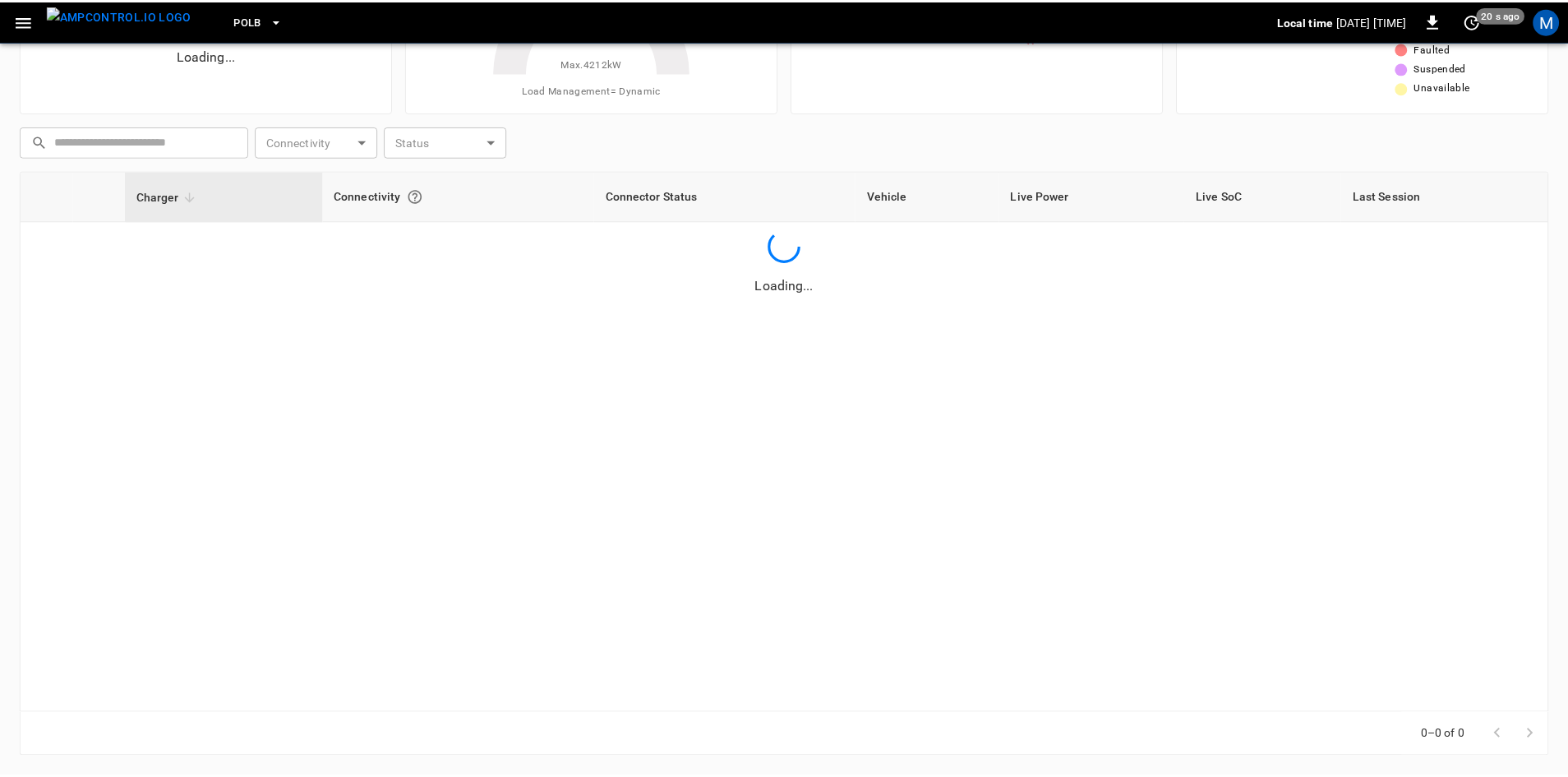scroll, scrollTop: 141, scrollLeft: 0, axis: vertical 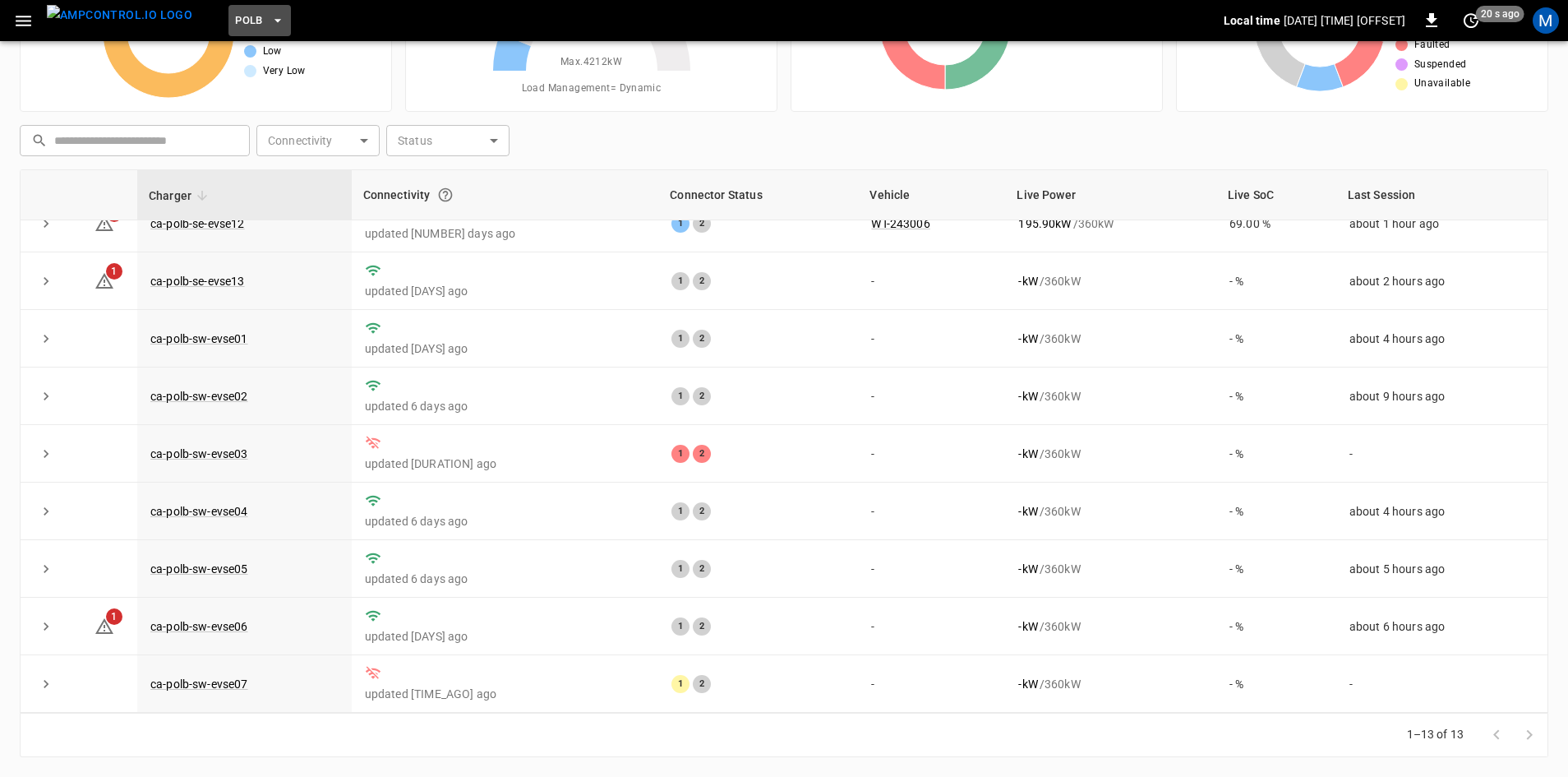 click on "PoLB" at bounding box center (249, 21) 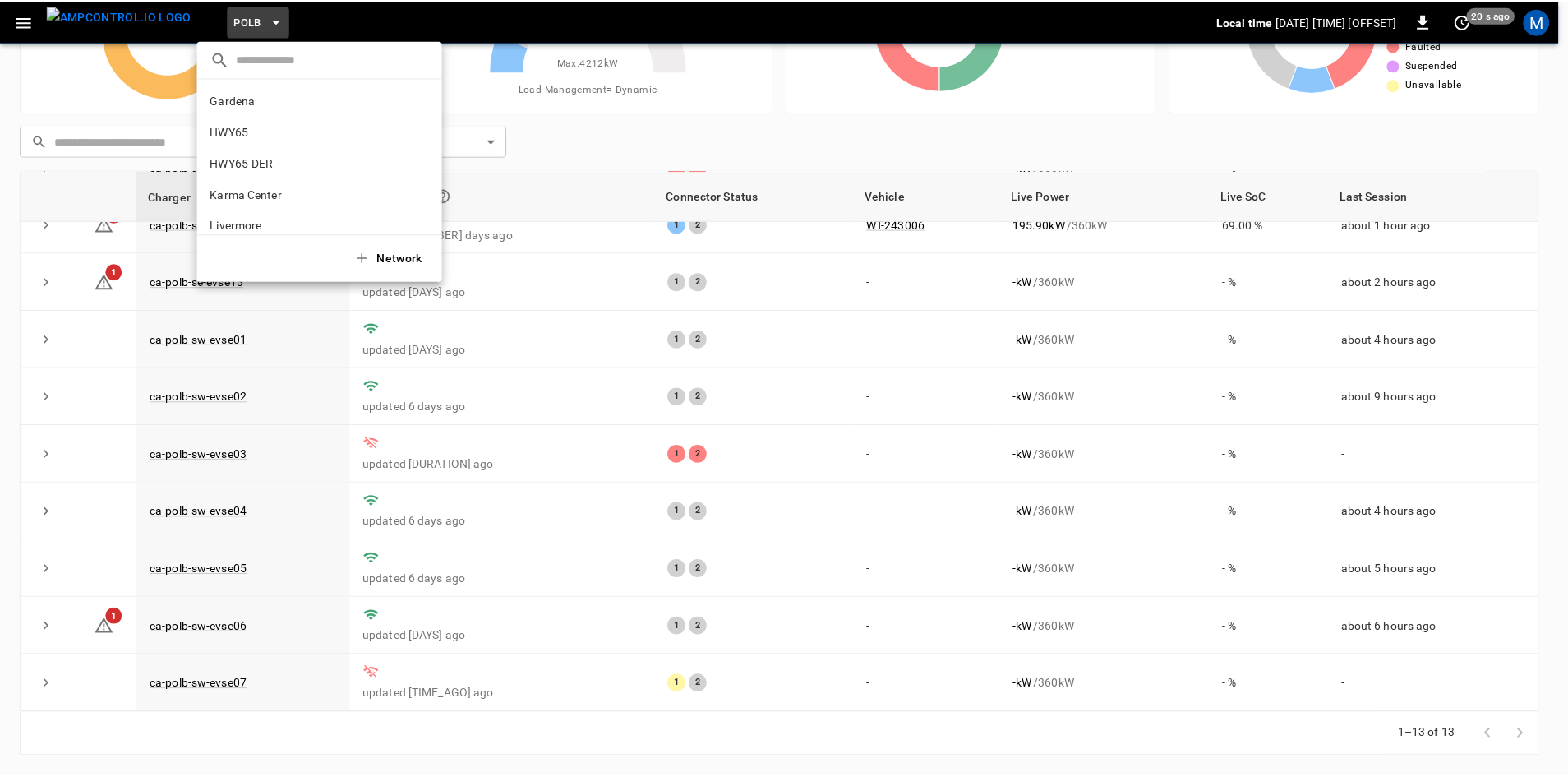 scroll, scrollTop: 138, scrollLeft: 0, axis: vertical 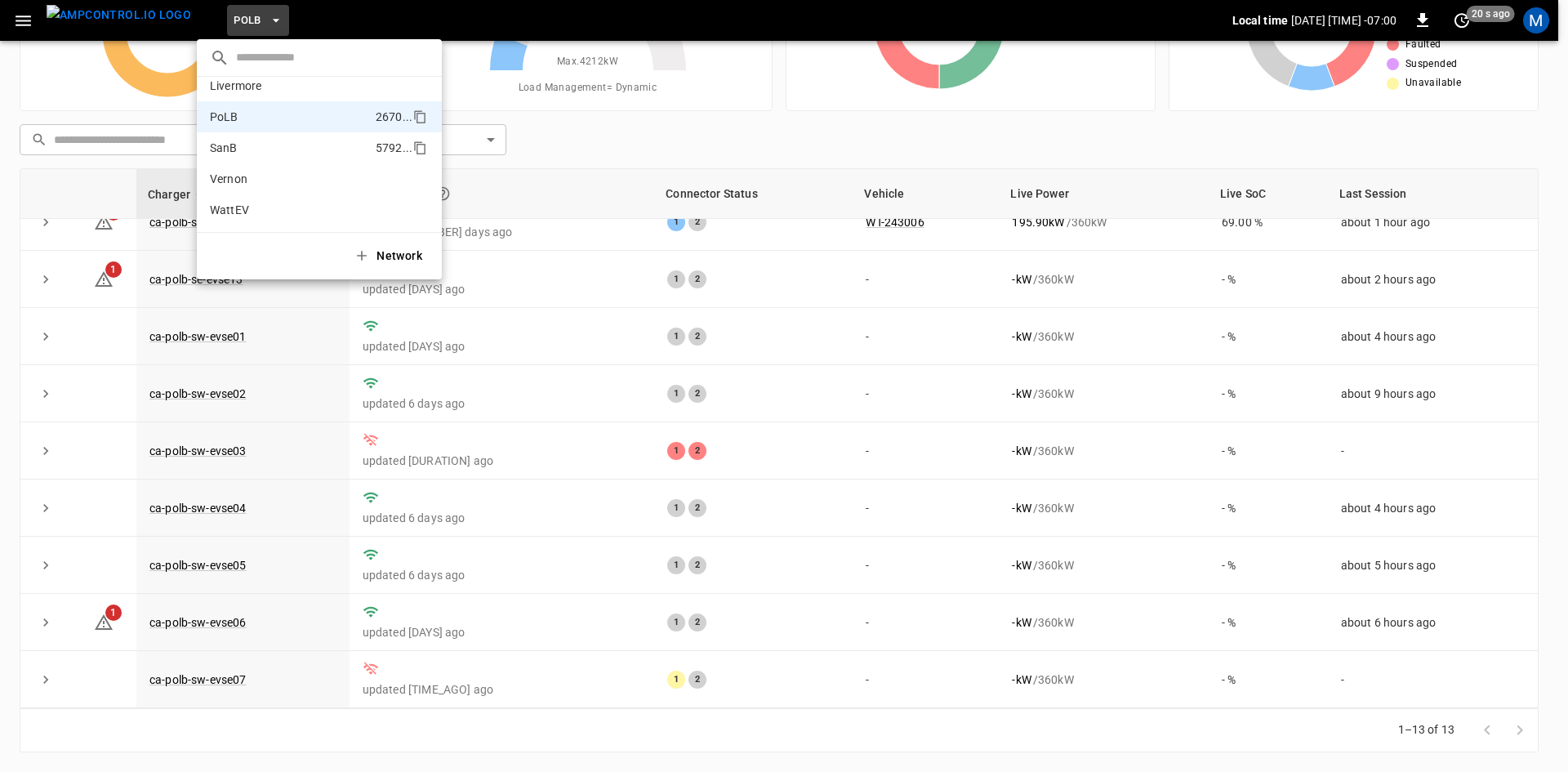 click on "SanB" at bounding box center (224, 148) 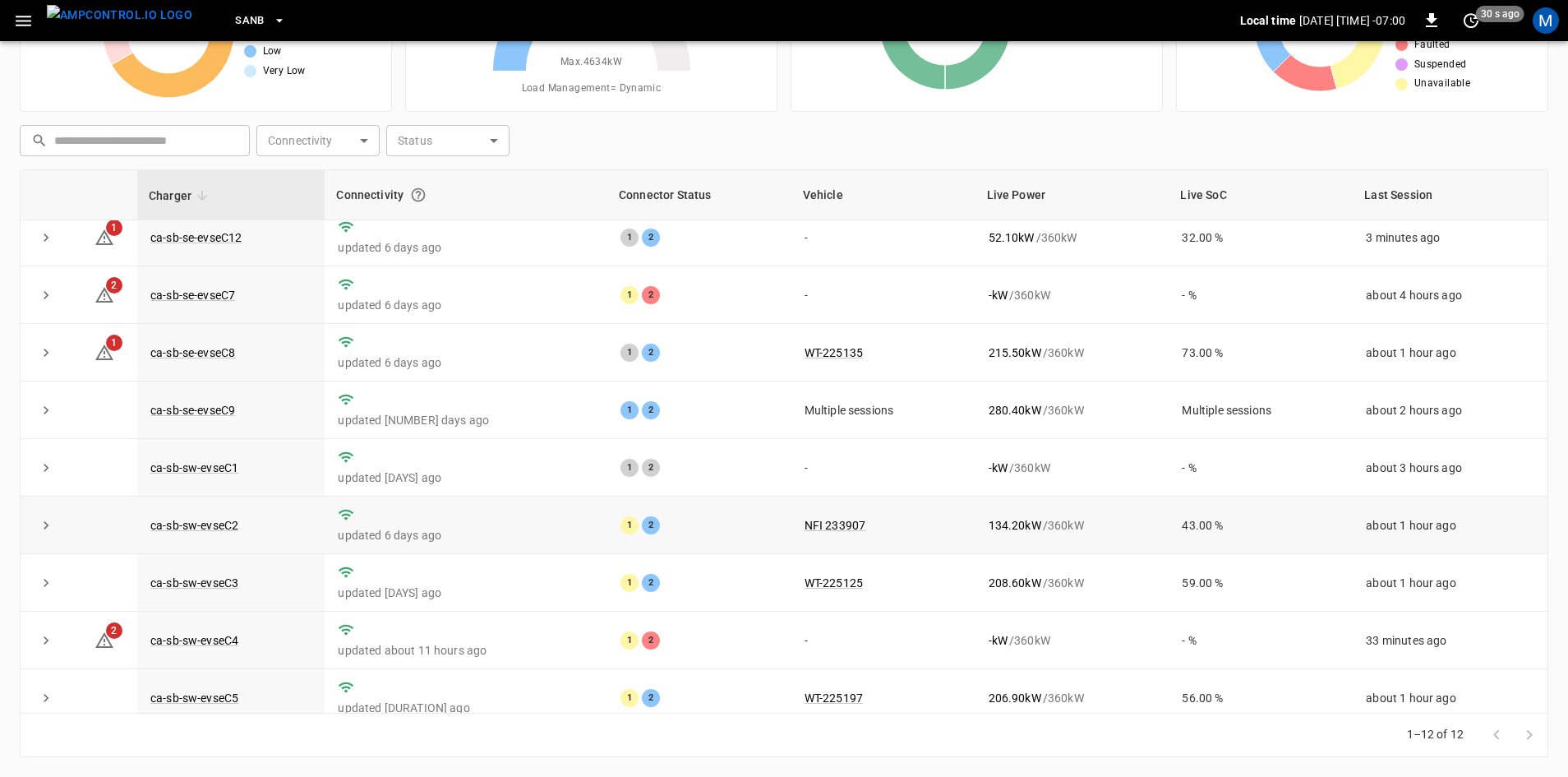 scroll, scrollTop: 208, scrollLeft: 0, axis: vertical 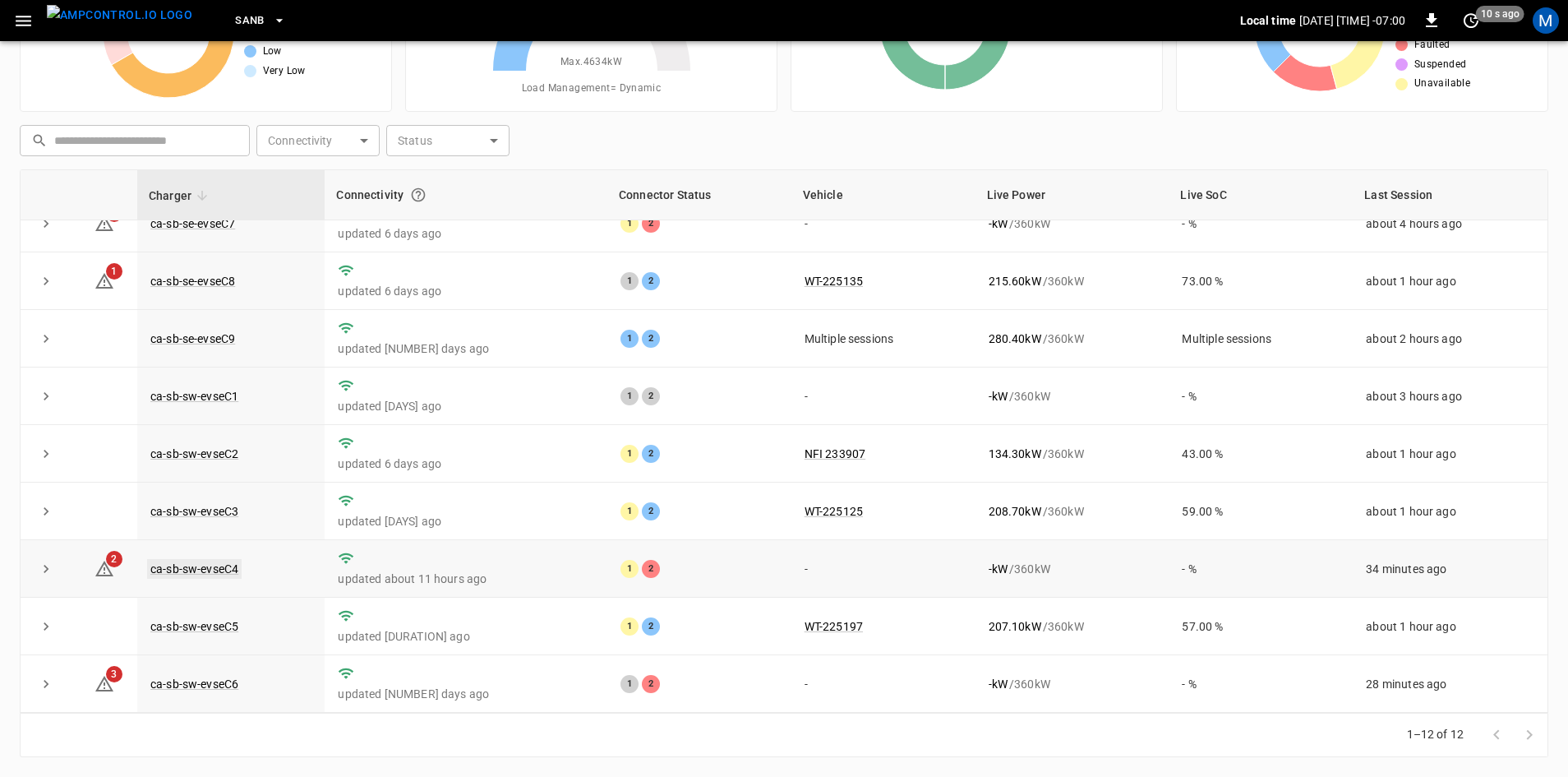 click on "ca-sb-sw-evseC4" at bounding box center (194, 569) 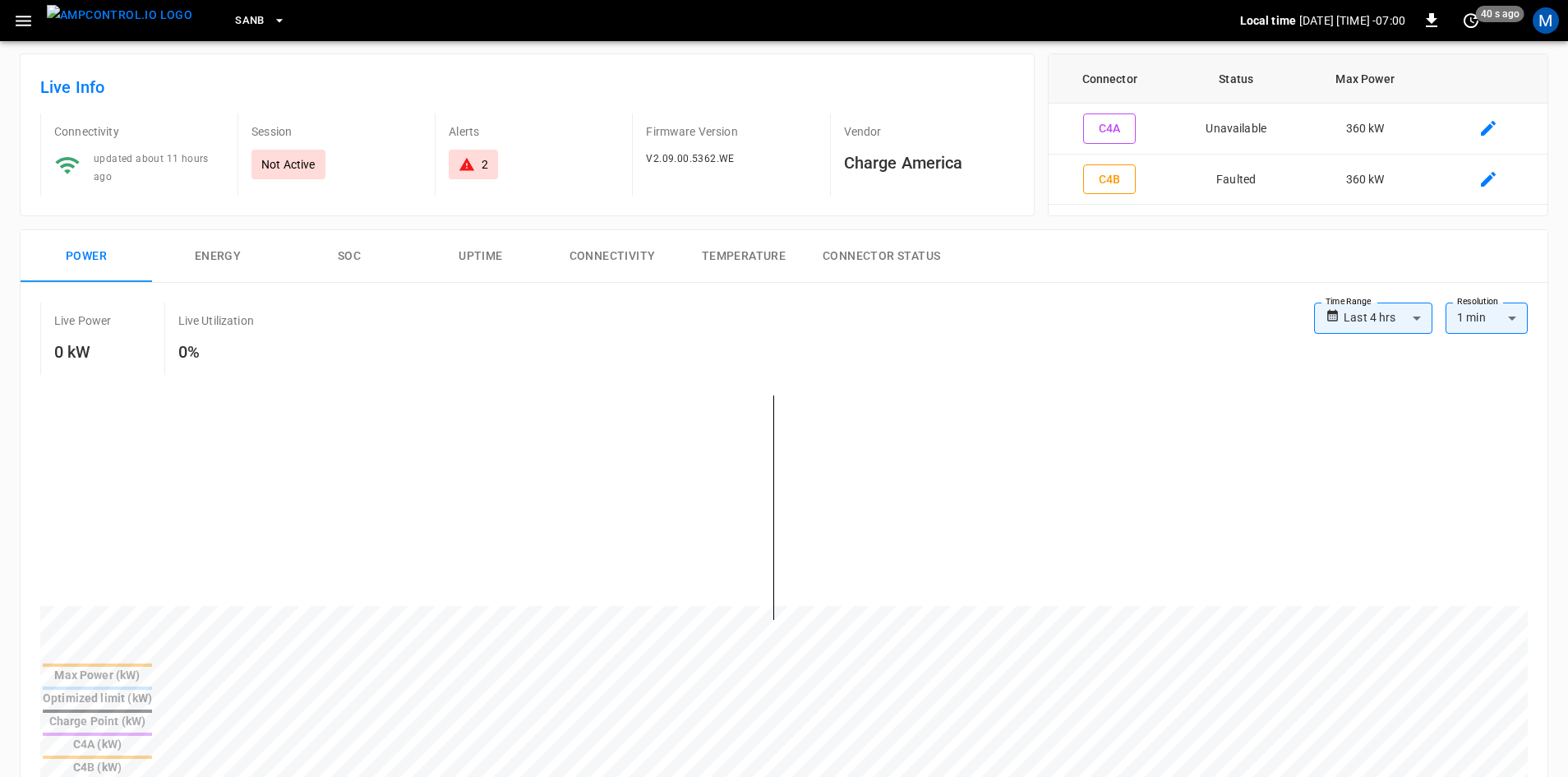 scroll, scrollTop: 0, scrollLeft: 0, axis: both 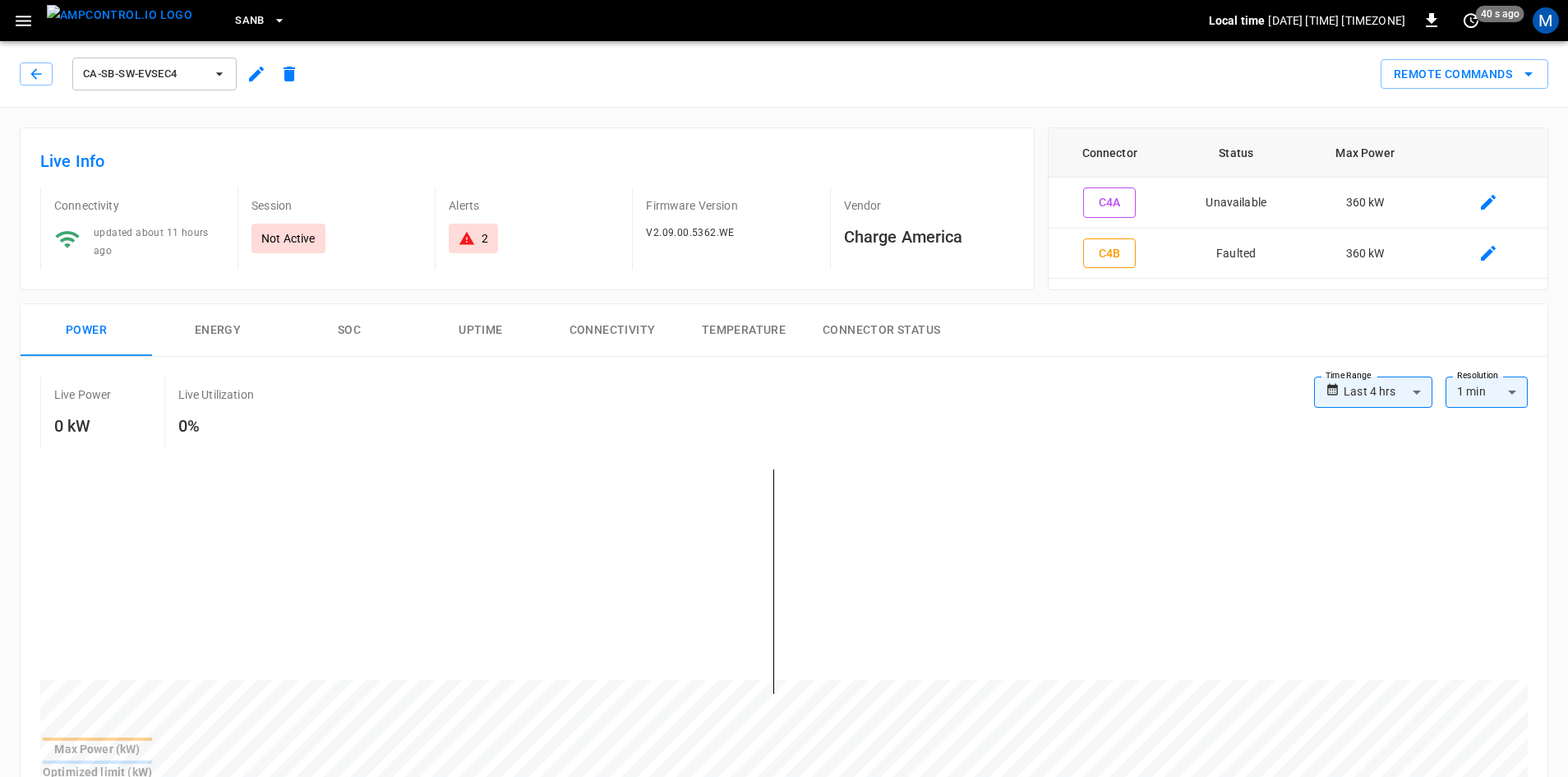 click on "ca-sb-sw-evseC4" at bounding box center (163, 74) 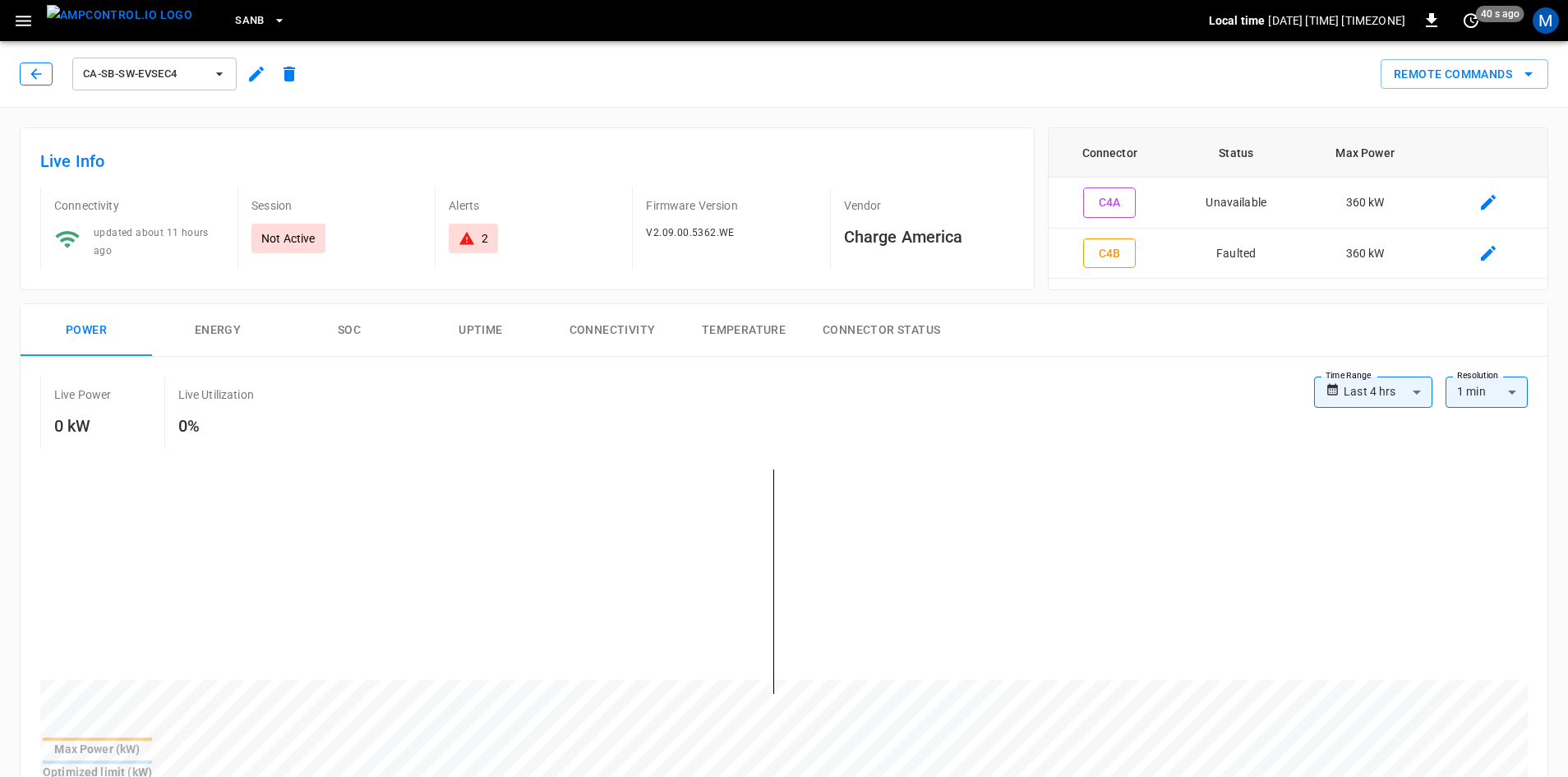 click at bounding box center (36, 74) 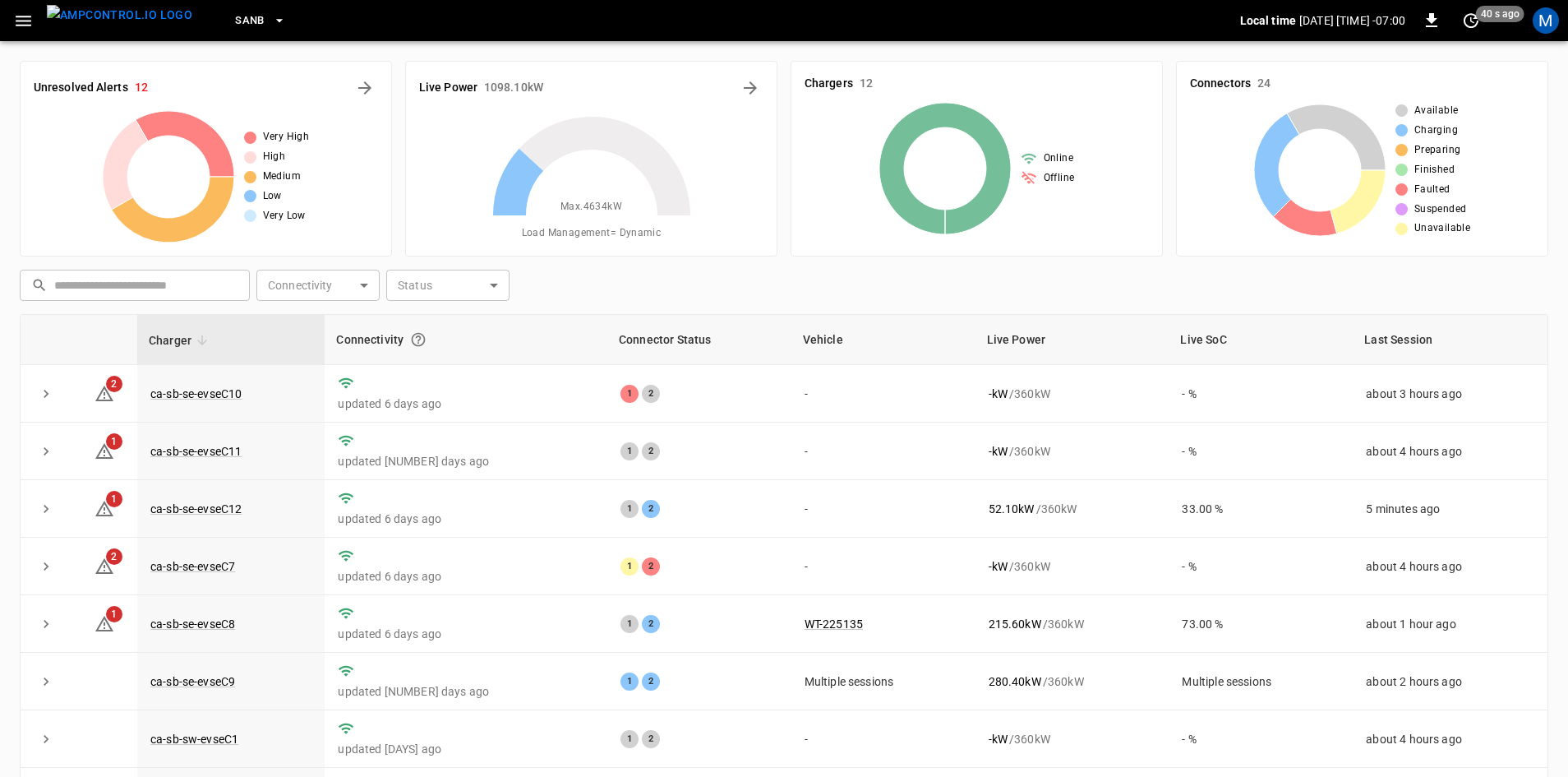 scroll, scrollTop: 145, scrollLeft: 0, axis: vertical 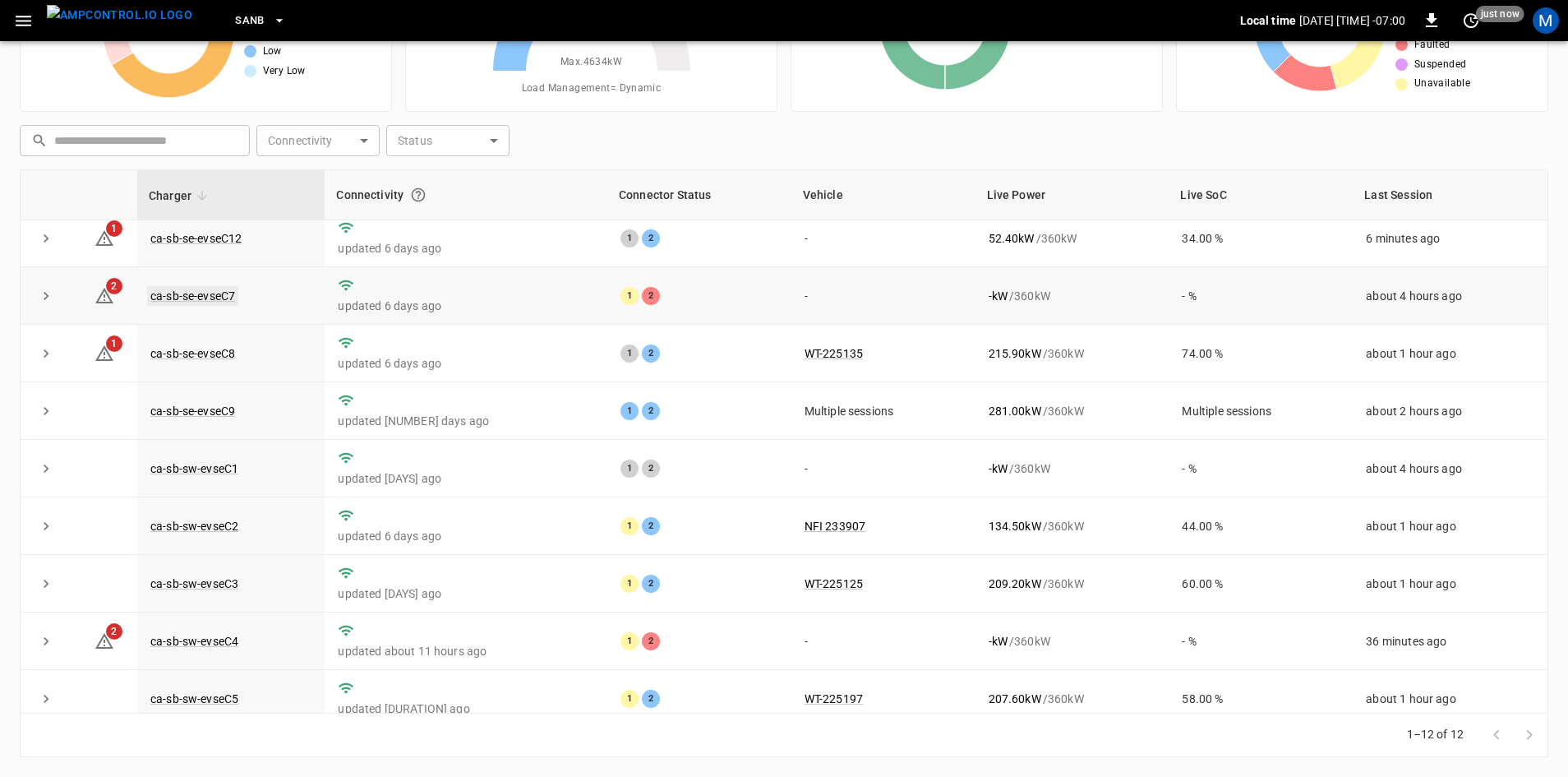 click on "ca-sb-se-evseC7" at bounding box center (192, 296) 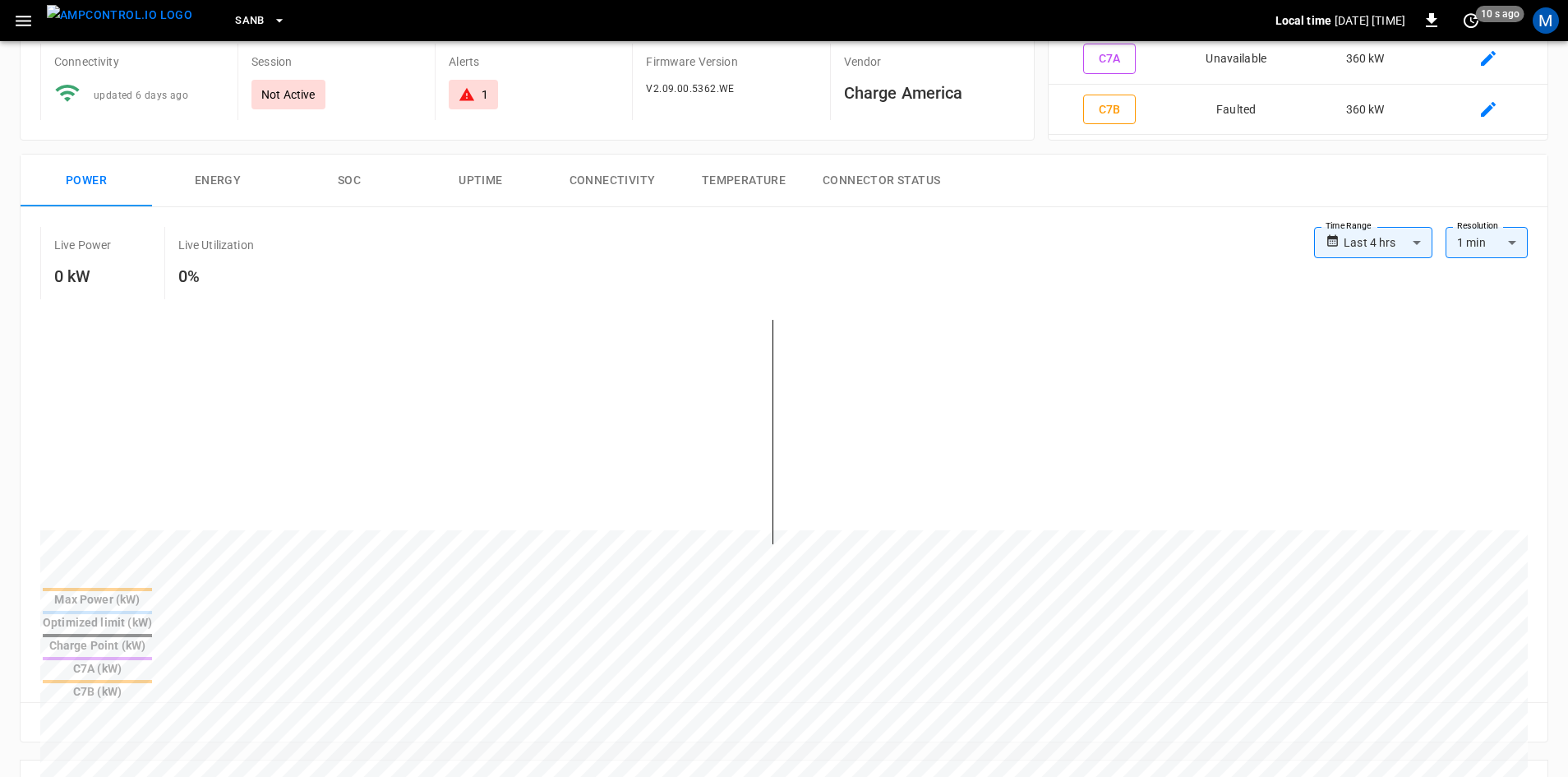 scroll, scrollTop: 0, scrollLeft: 0, axis: both 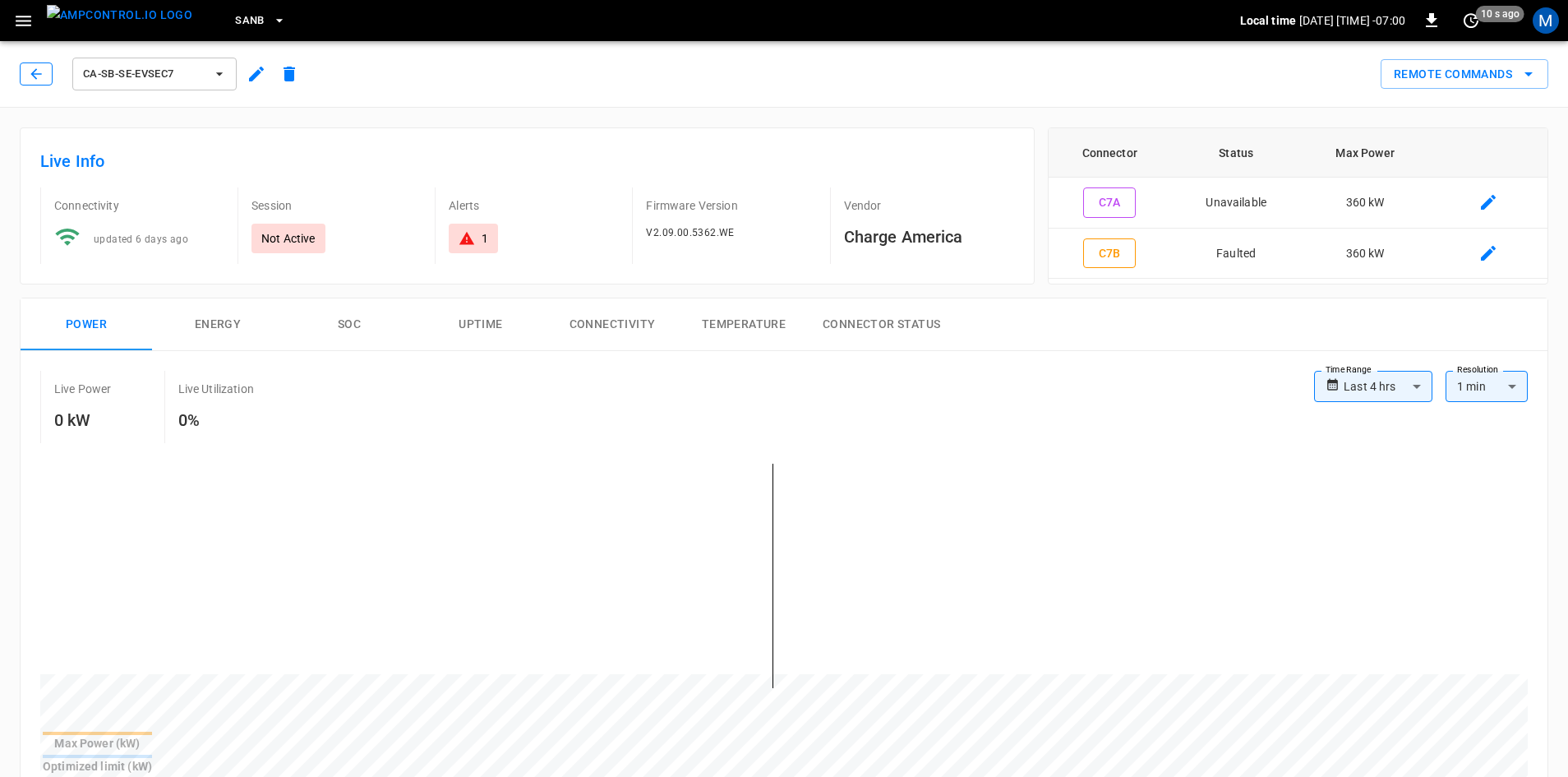 click at bounding box center (36, 74) 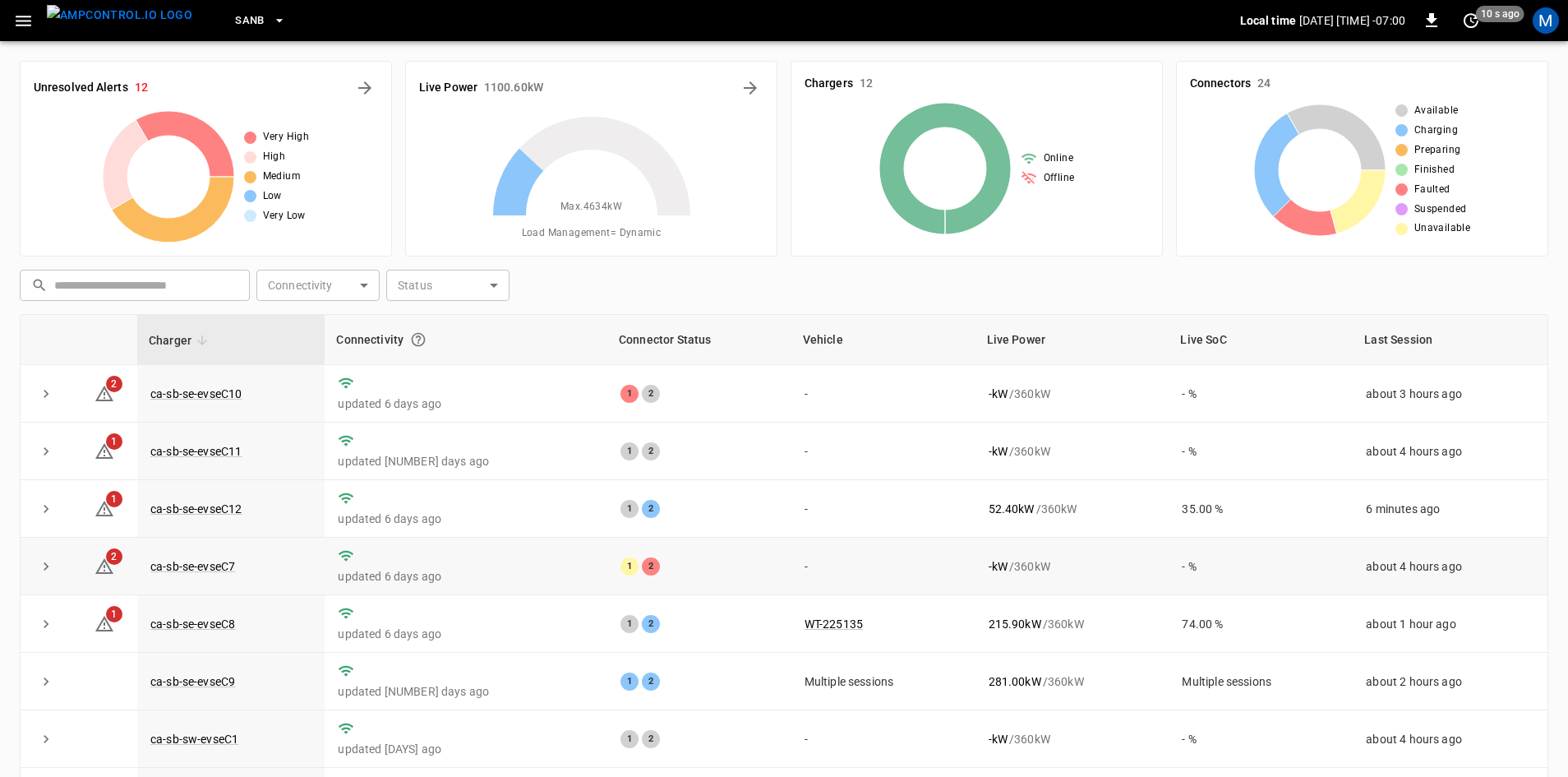 scroll, scrollTop: 145, scrollLeft: 0, axis: vertical 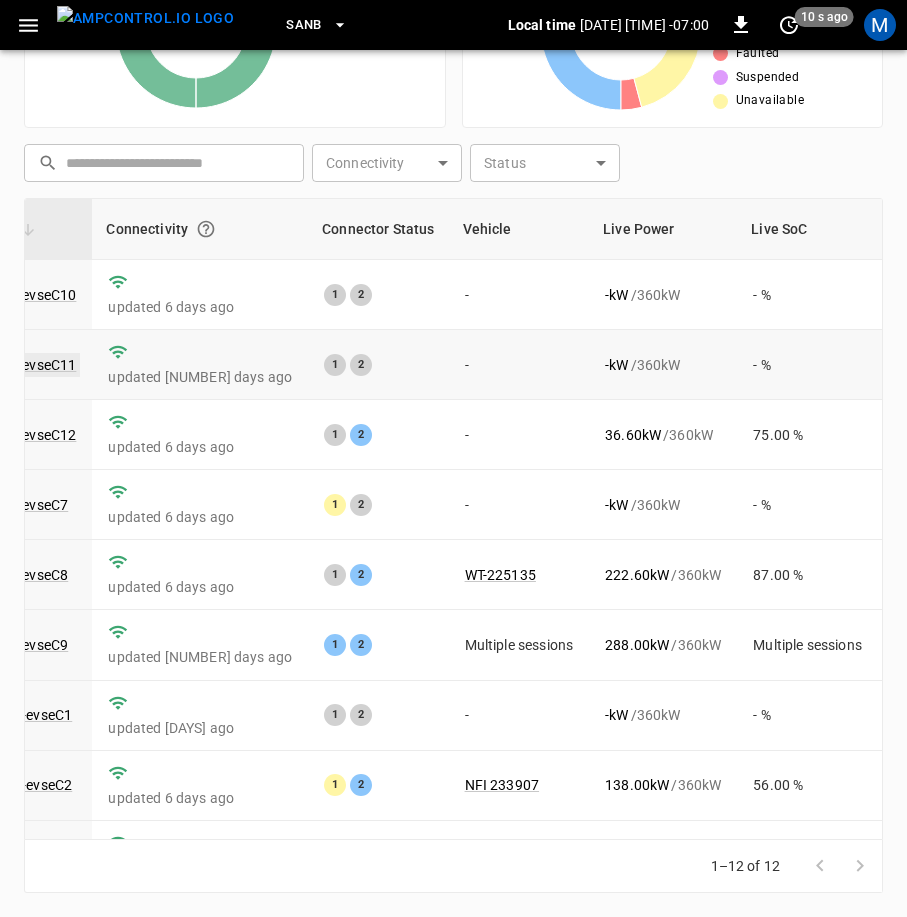 click on "ca-sb-se-evseC11" at bounding box center [20, 365] 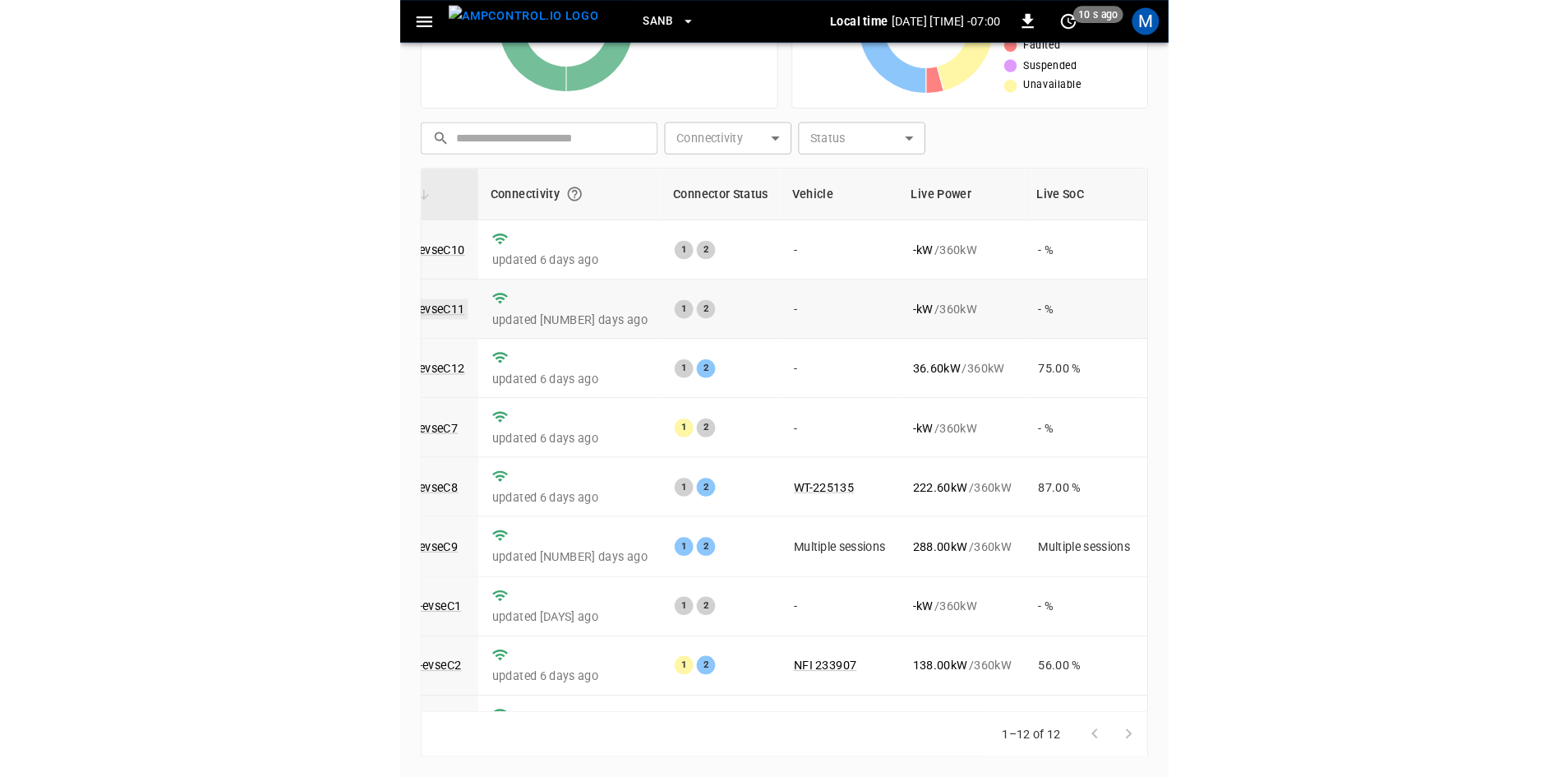 scroll, scrollTop: 0, scrollLeft: 0, axis: both 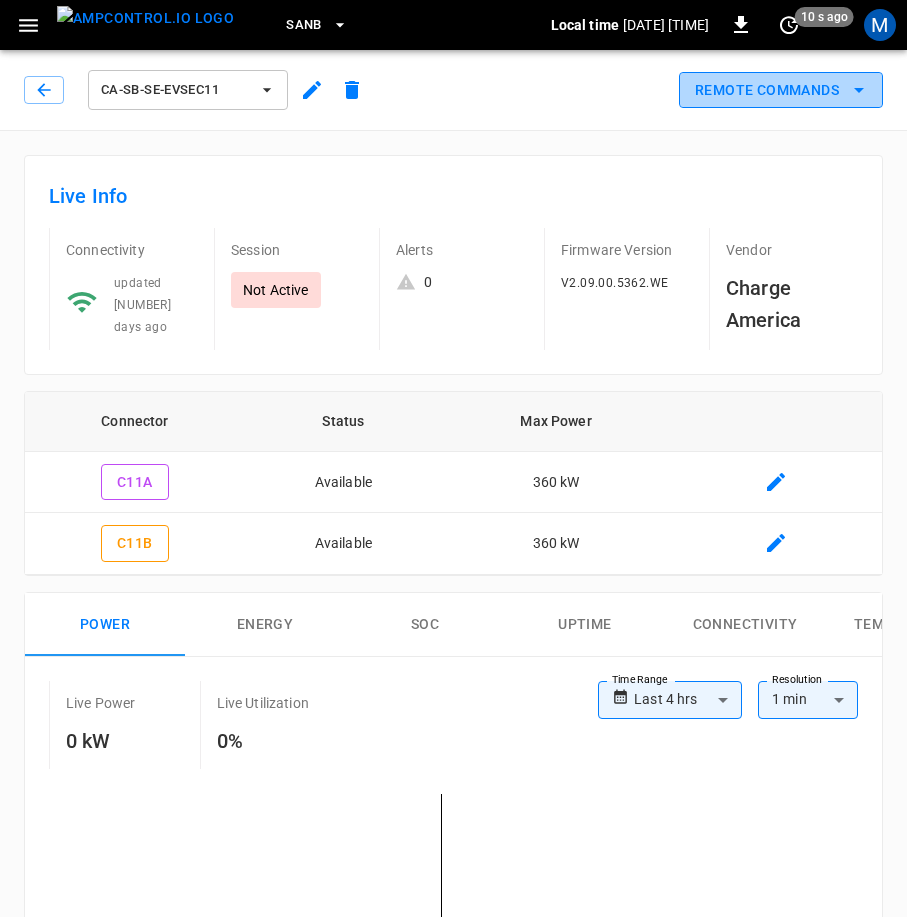 click 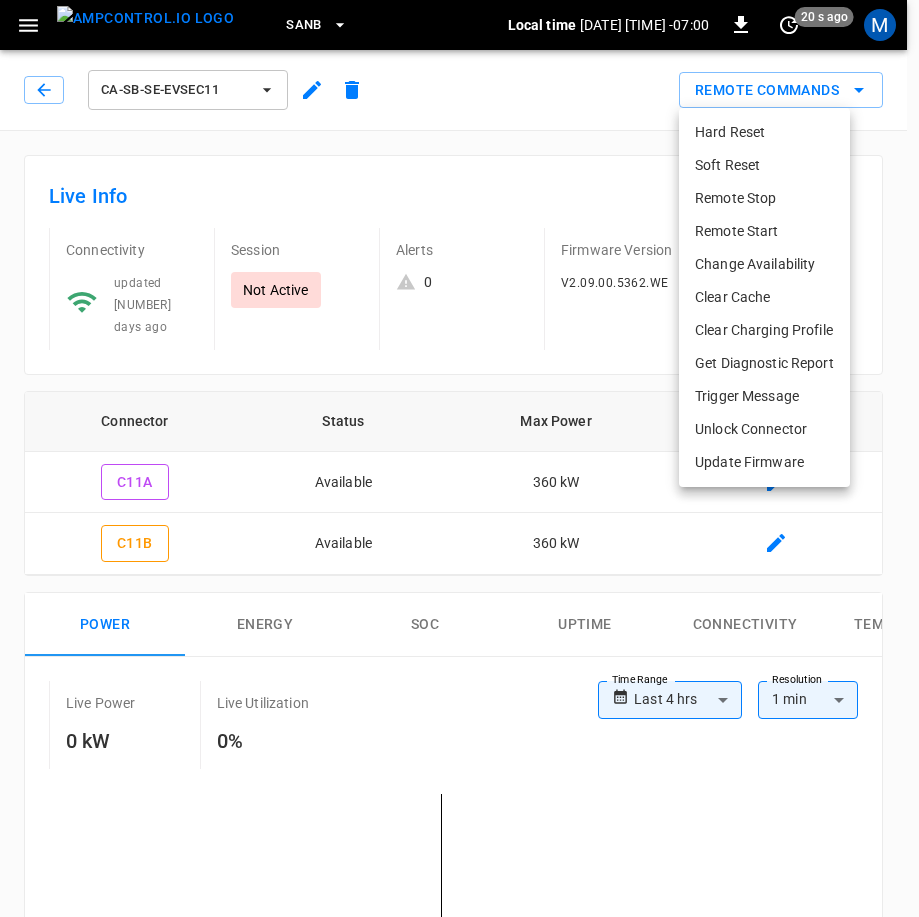 click at bounding box center (459, 458) 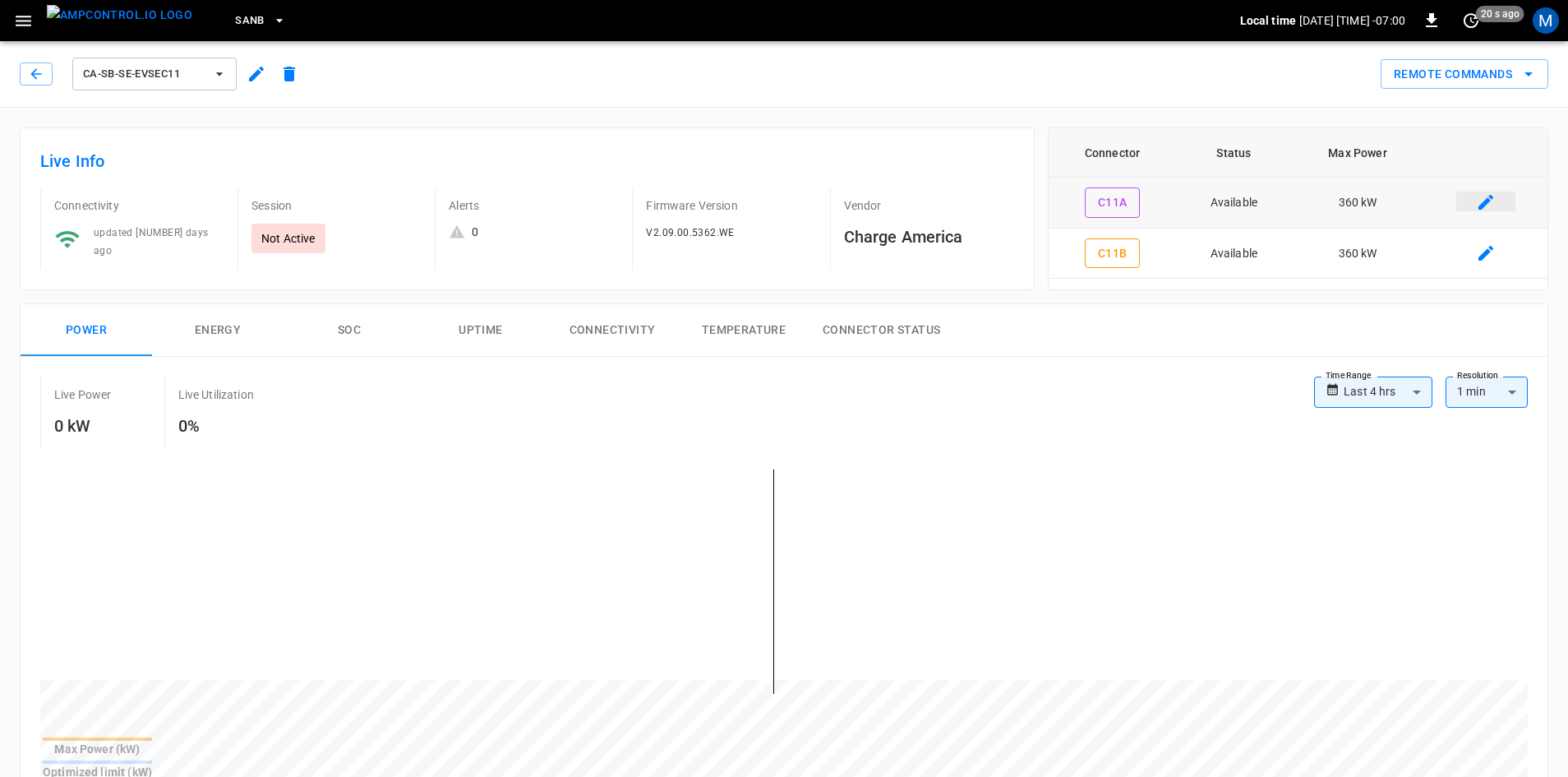 click 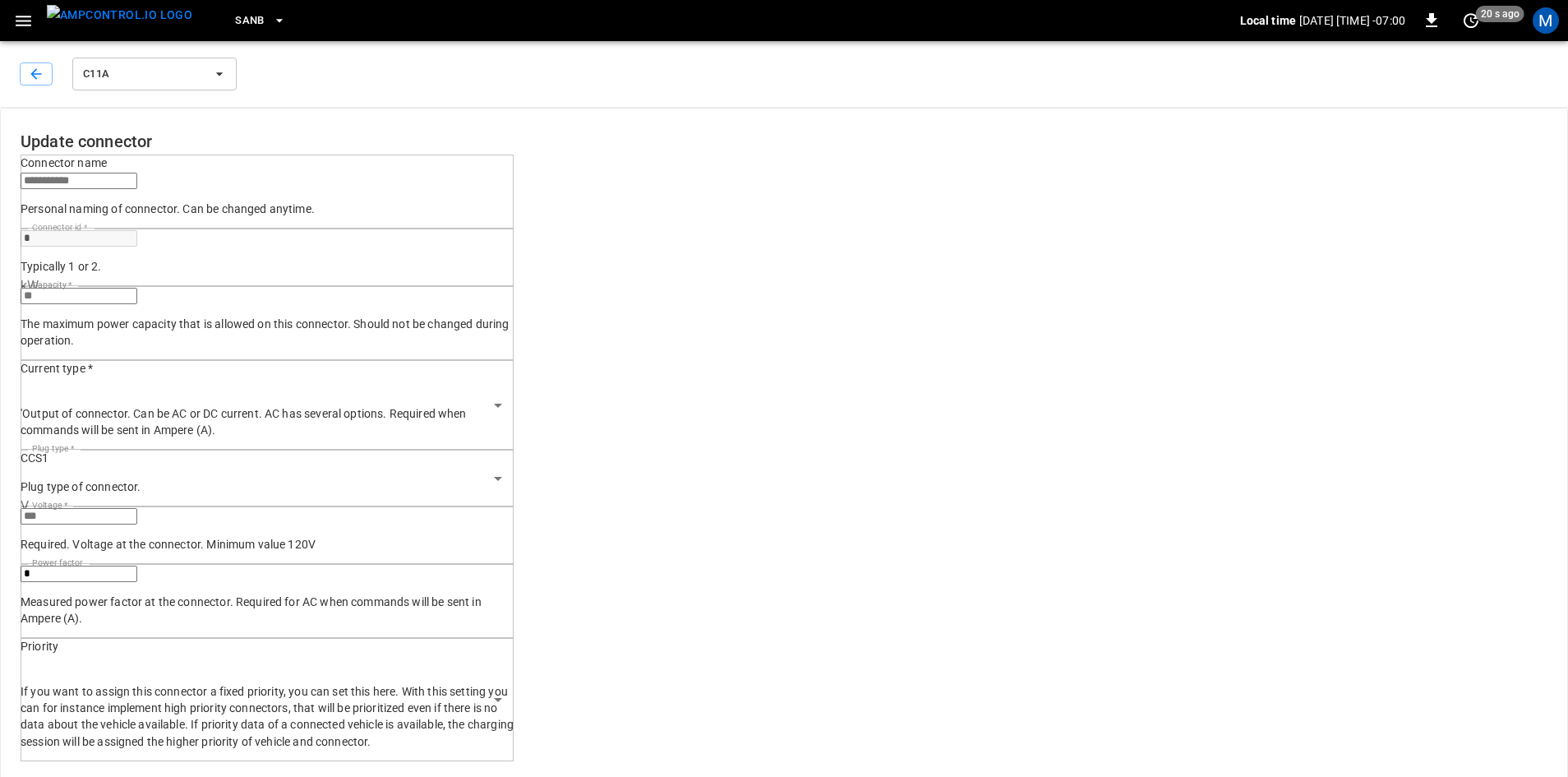 type on "****" 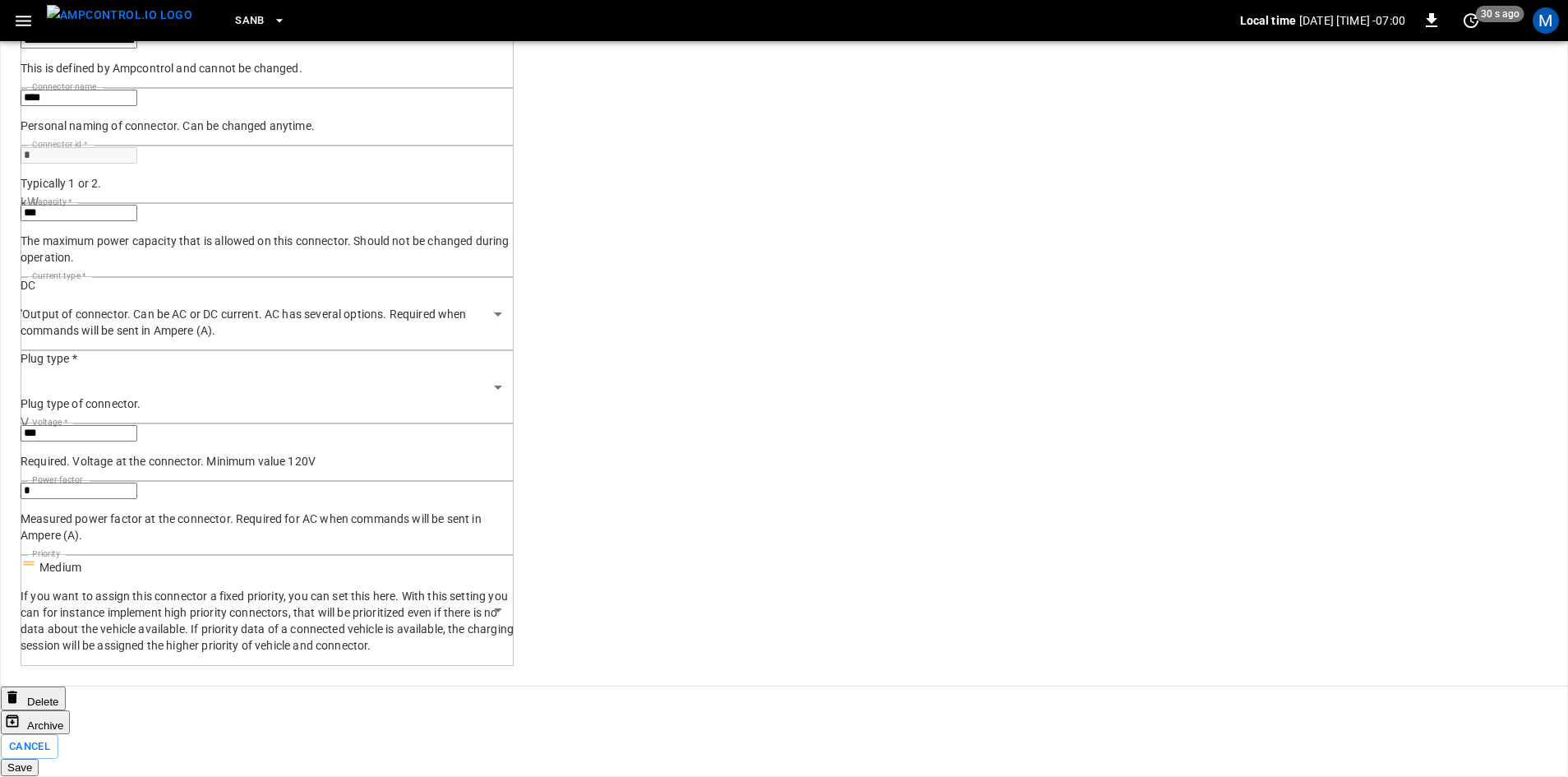 scroll, scrollTop: 0, scrollLeft: 0, axis: both 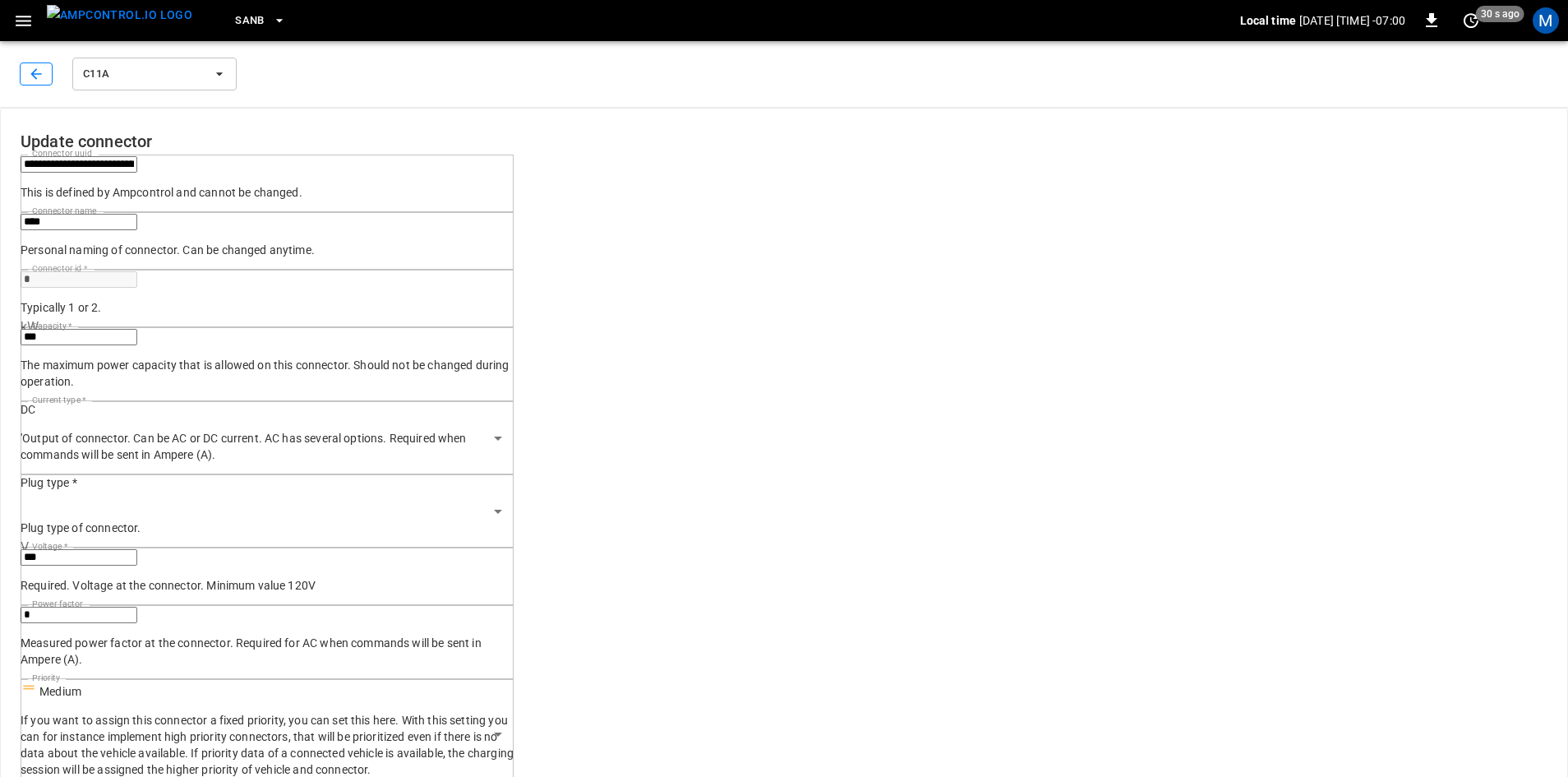 click at bounding box center (36, 74) 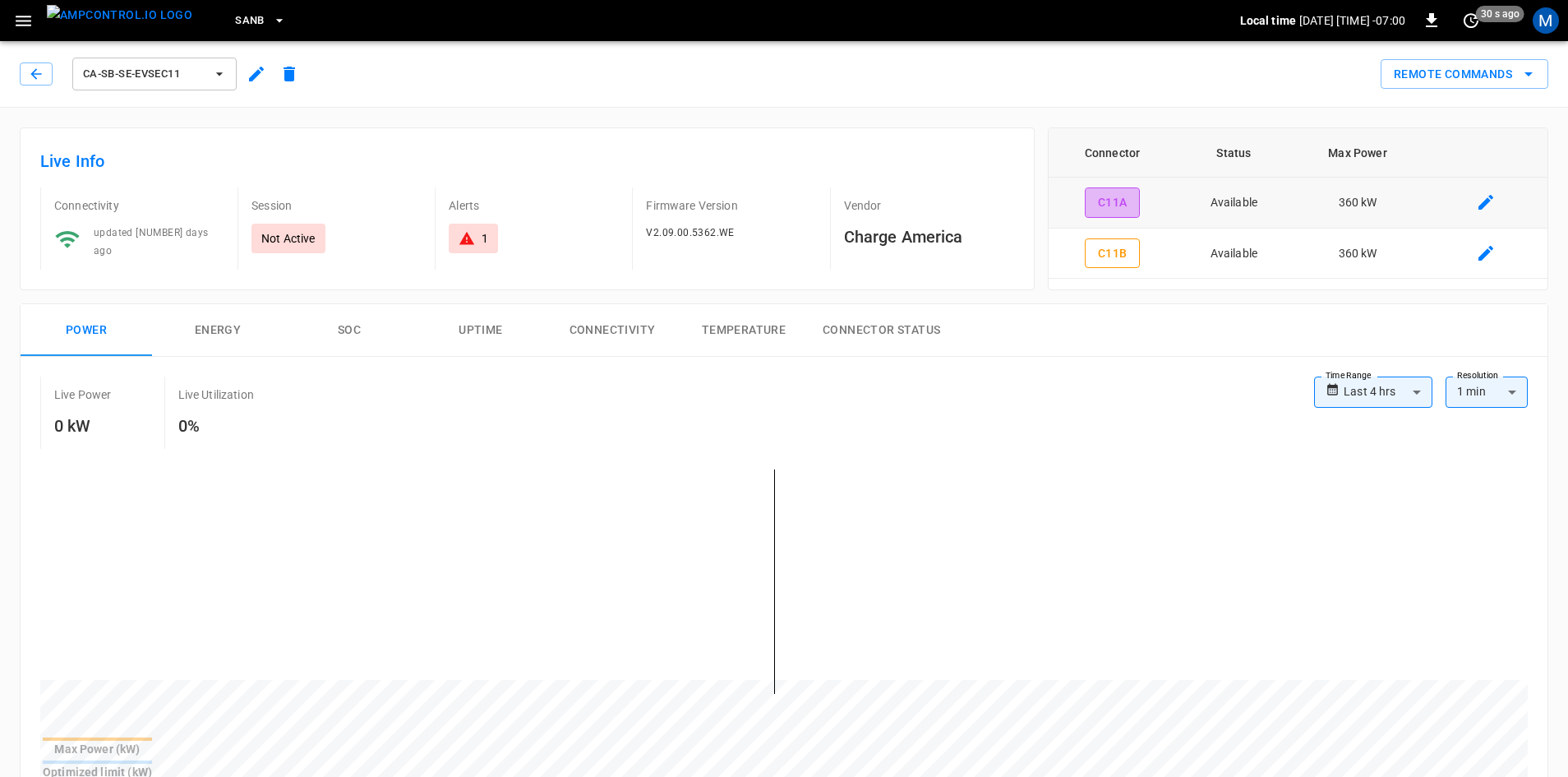 click on "C11A" at bounding box center (1113, 202) 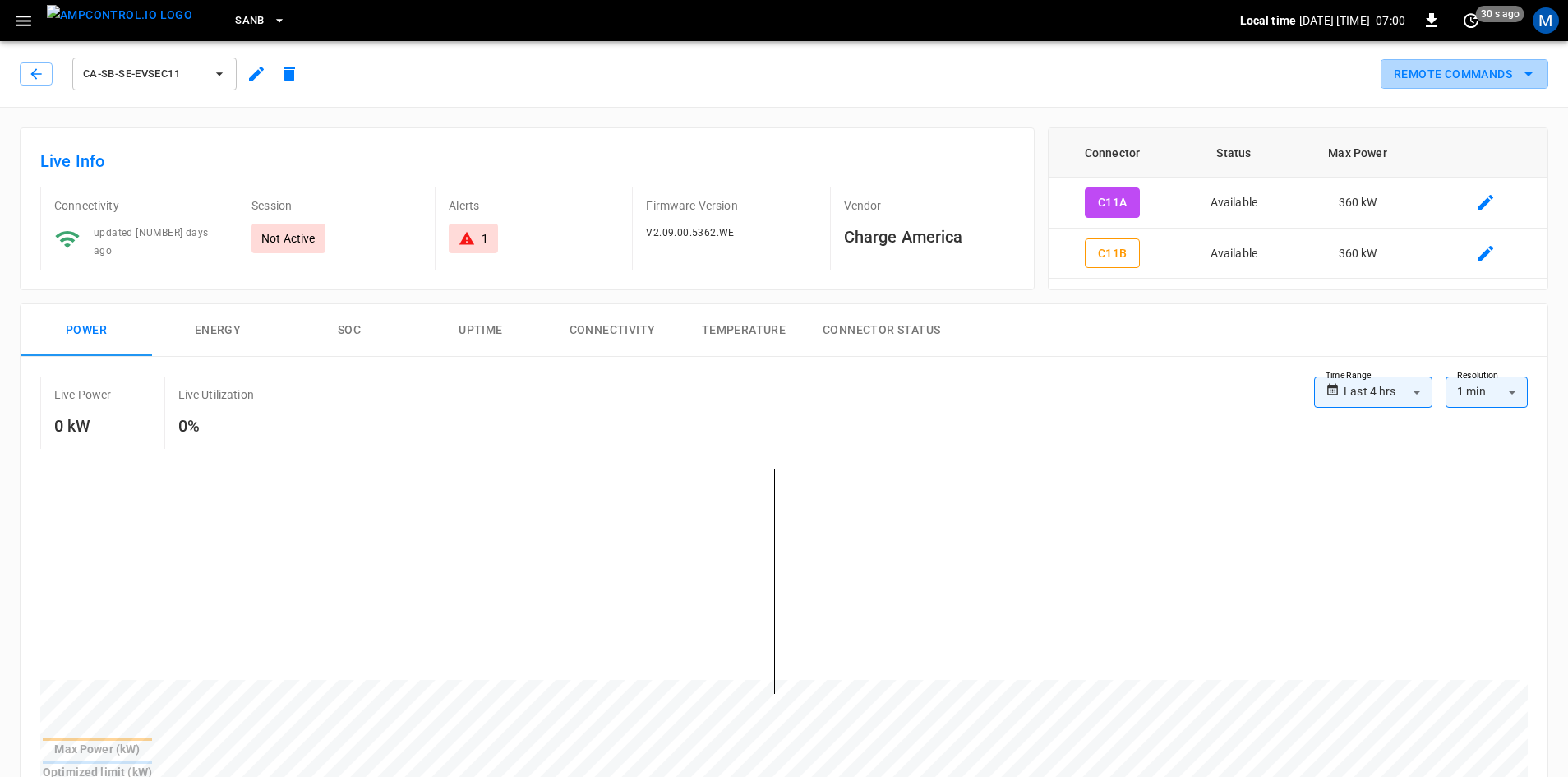 click on "Remote Commands" at bounding box center [1464, 74] 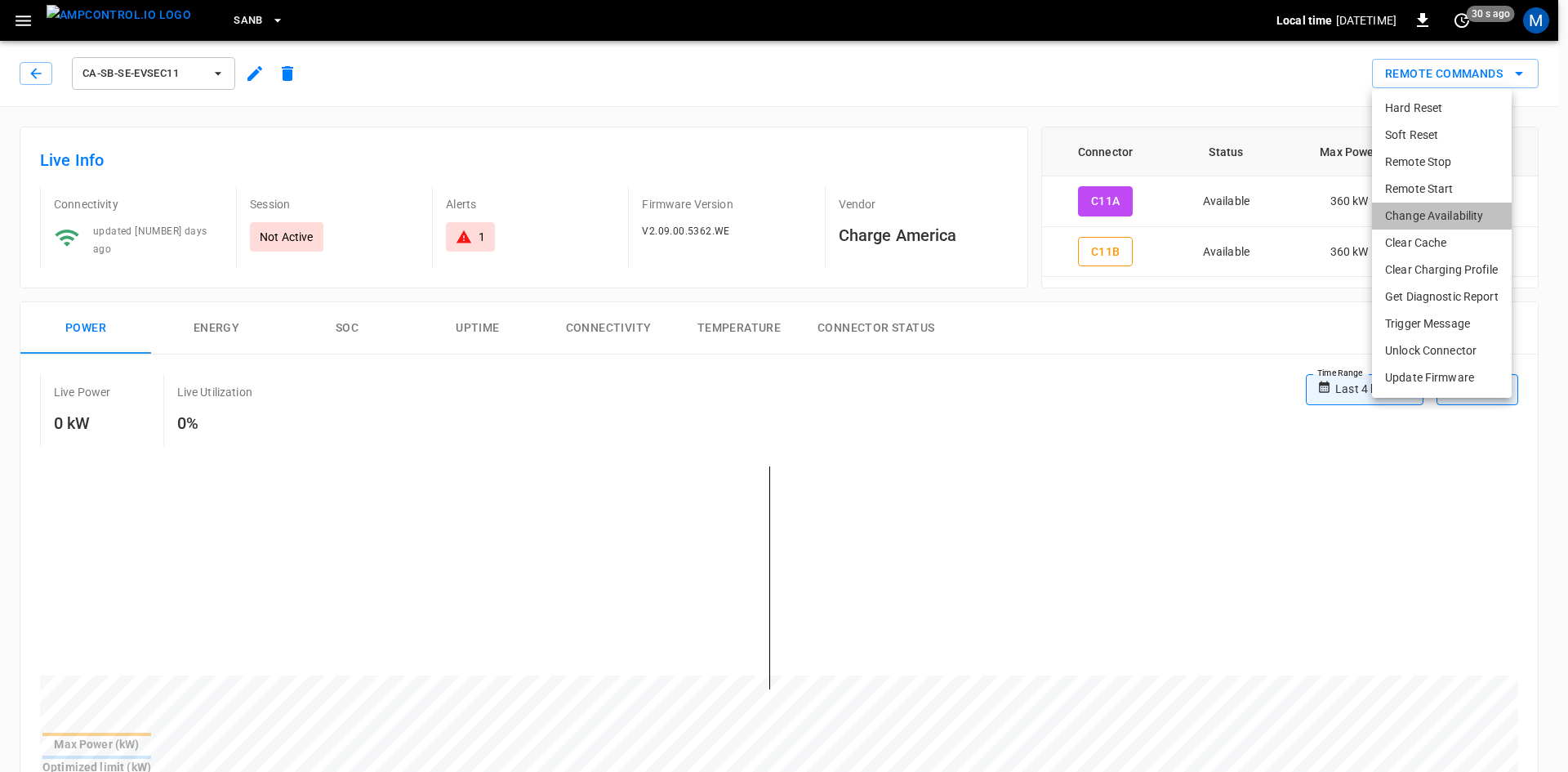 click on "Change Availability" at bounding box center (1441, 216) 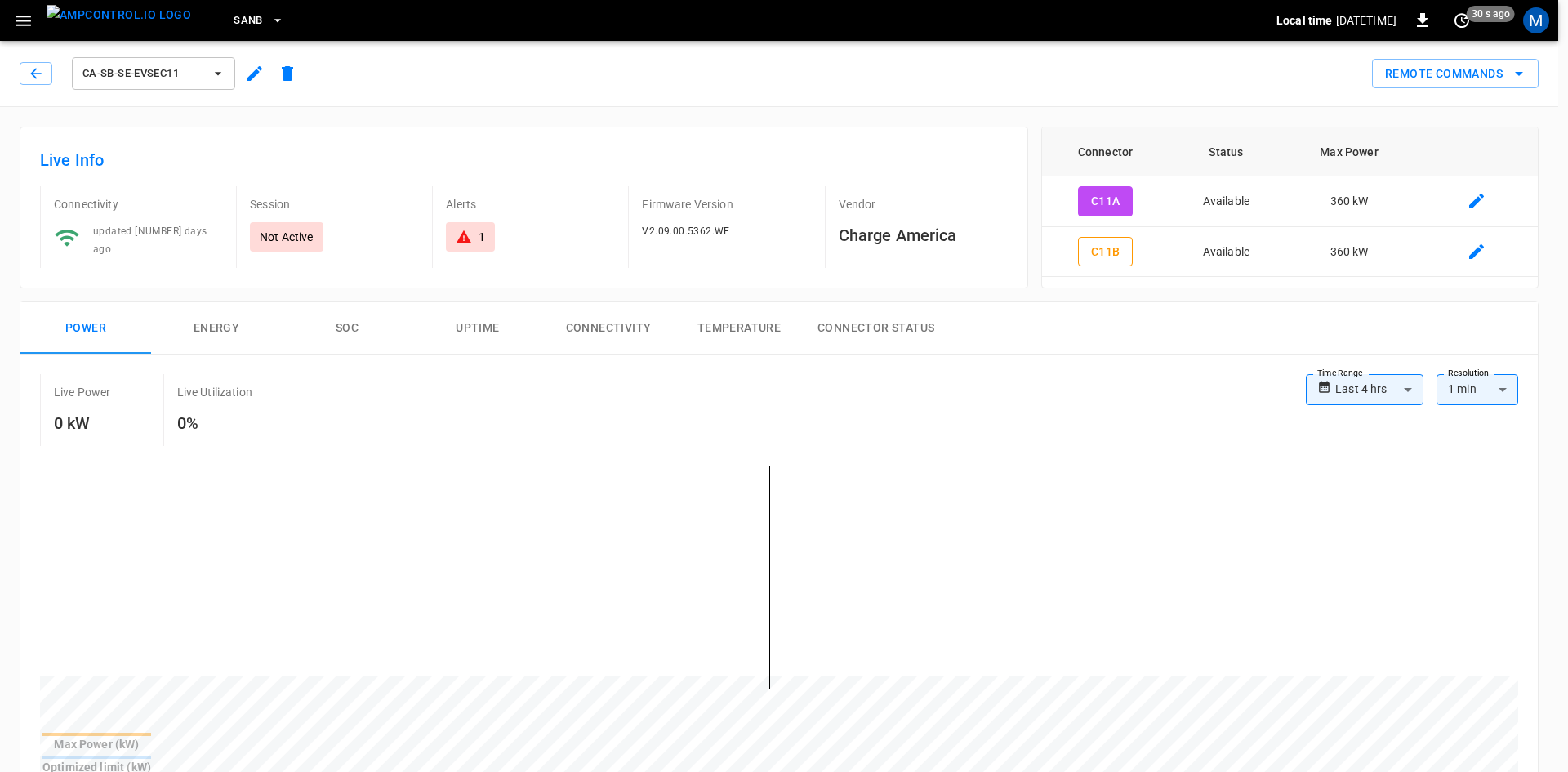 click on "**********" at bounding box center [784, 1019] 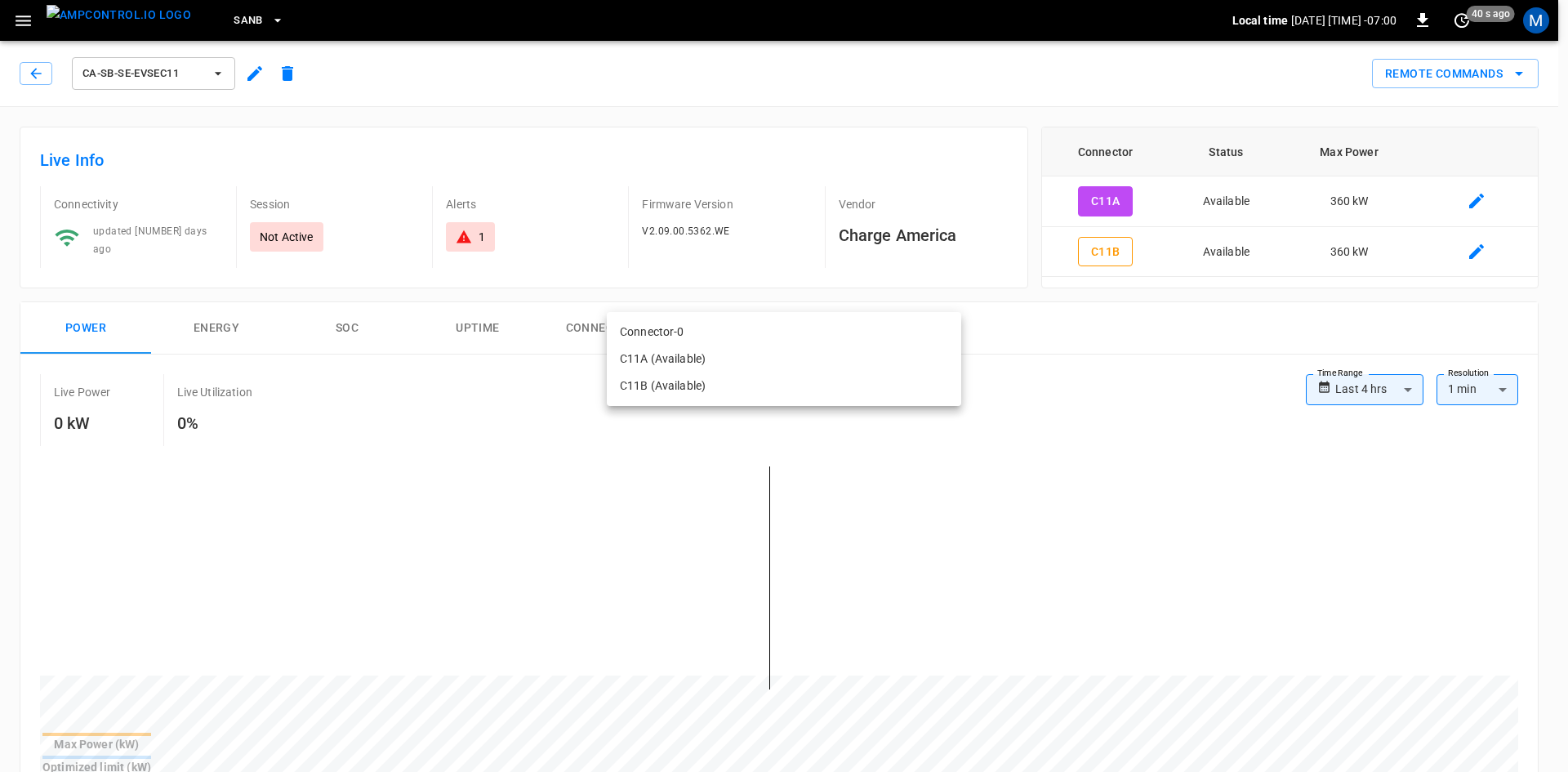 click on "C11A (Available)" at bounding box center (784, 359) 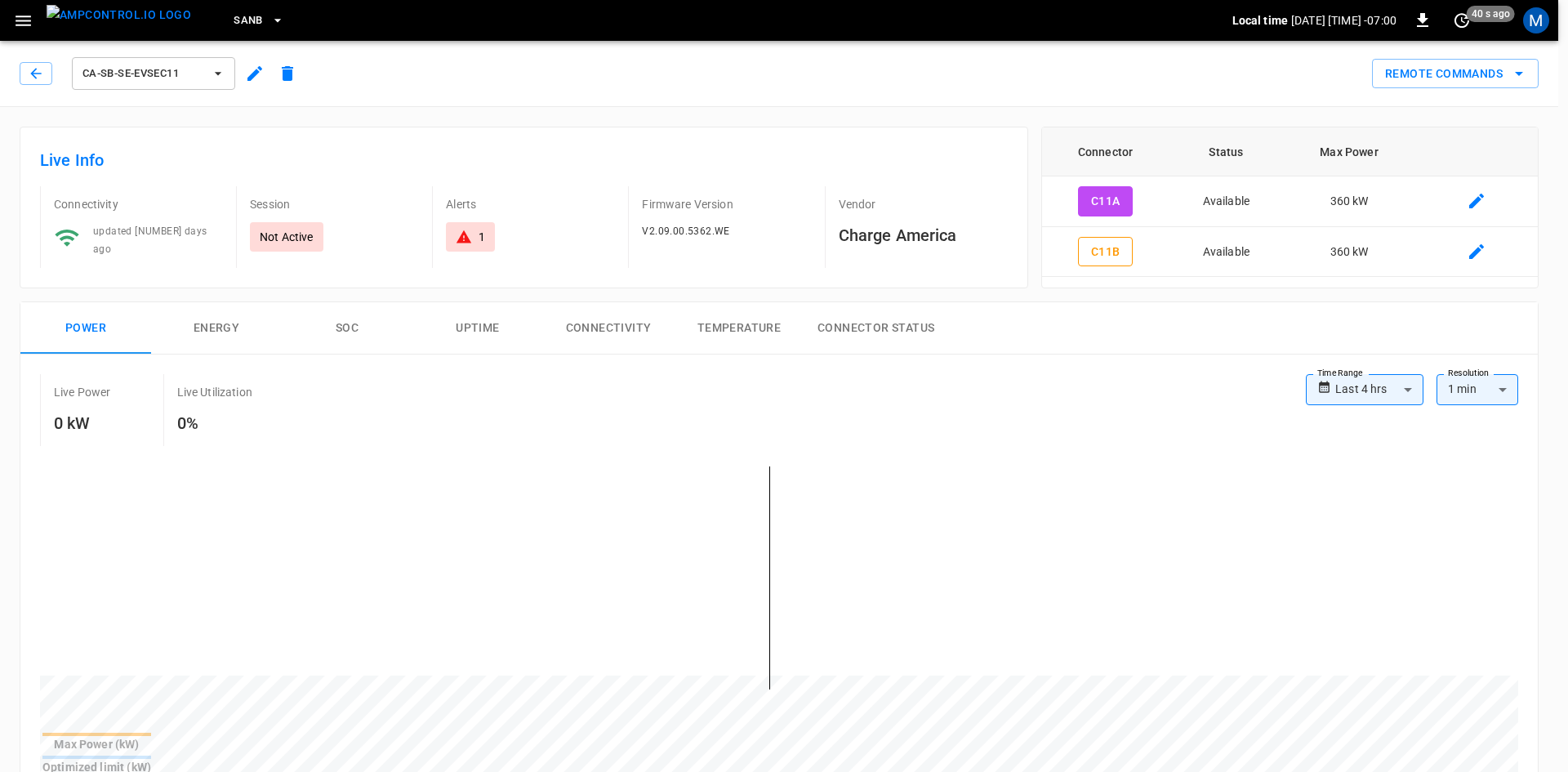 click on "**********" at bounding box center (784, 1019) 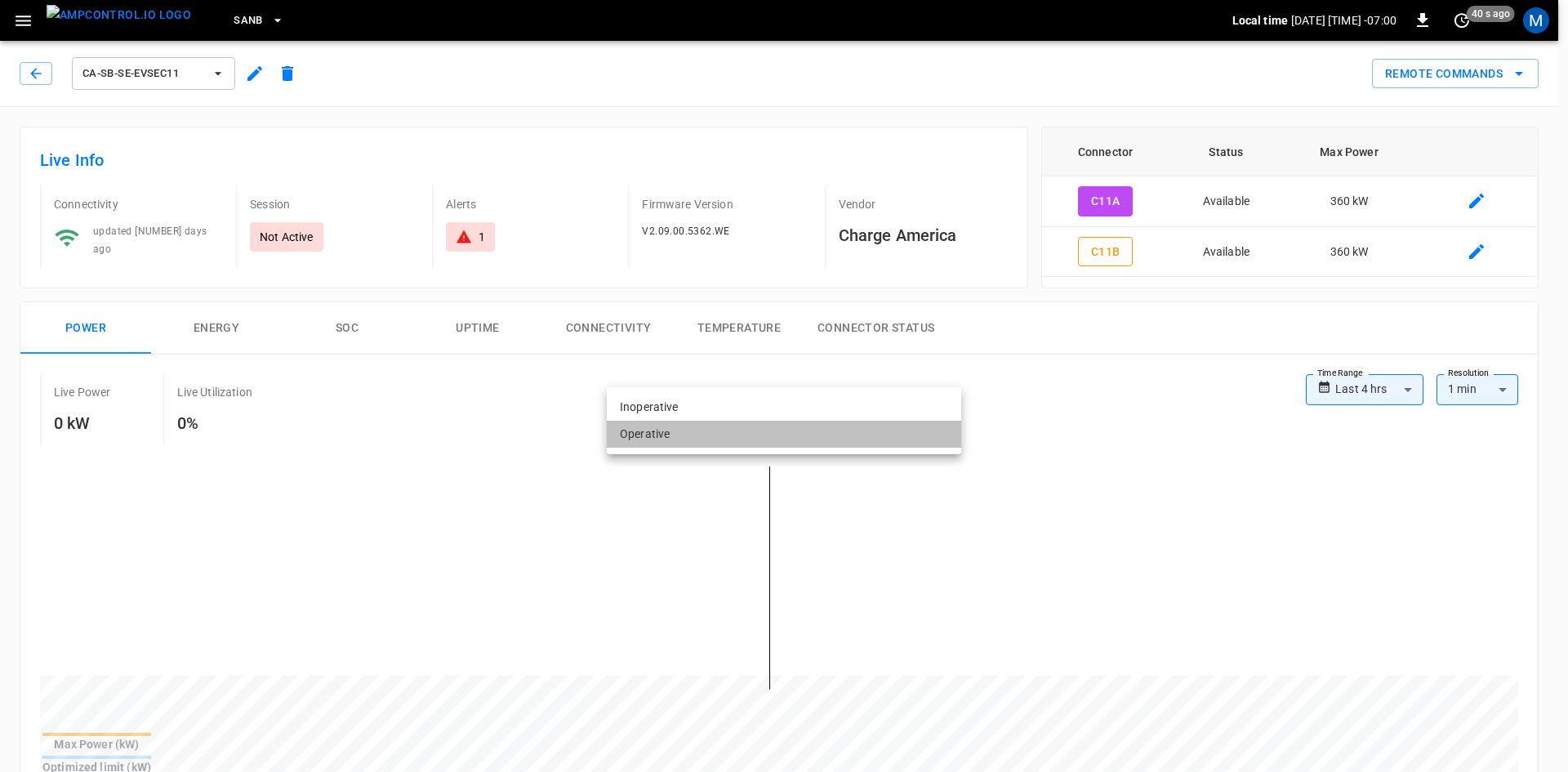 click on "Operative" at bounding box center [784, 434] 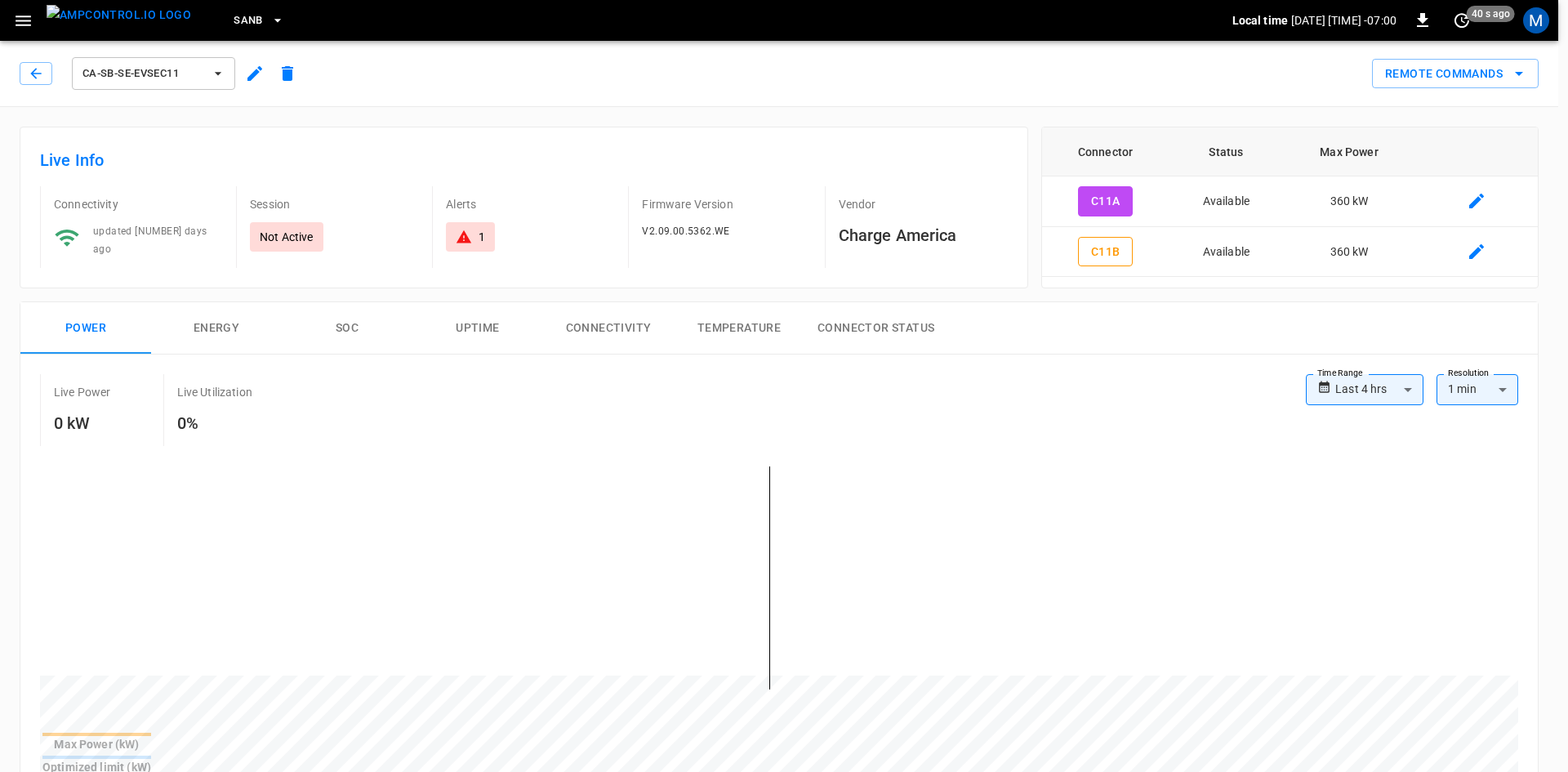 click on "**********" at bounding box center (784, 1019) 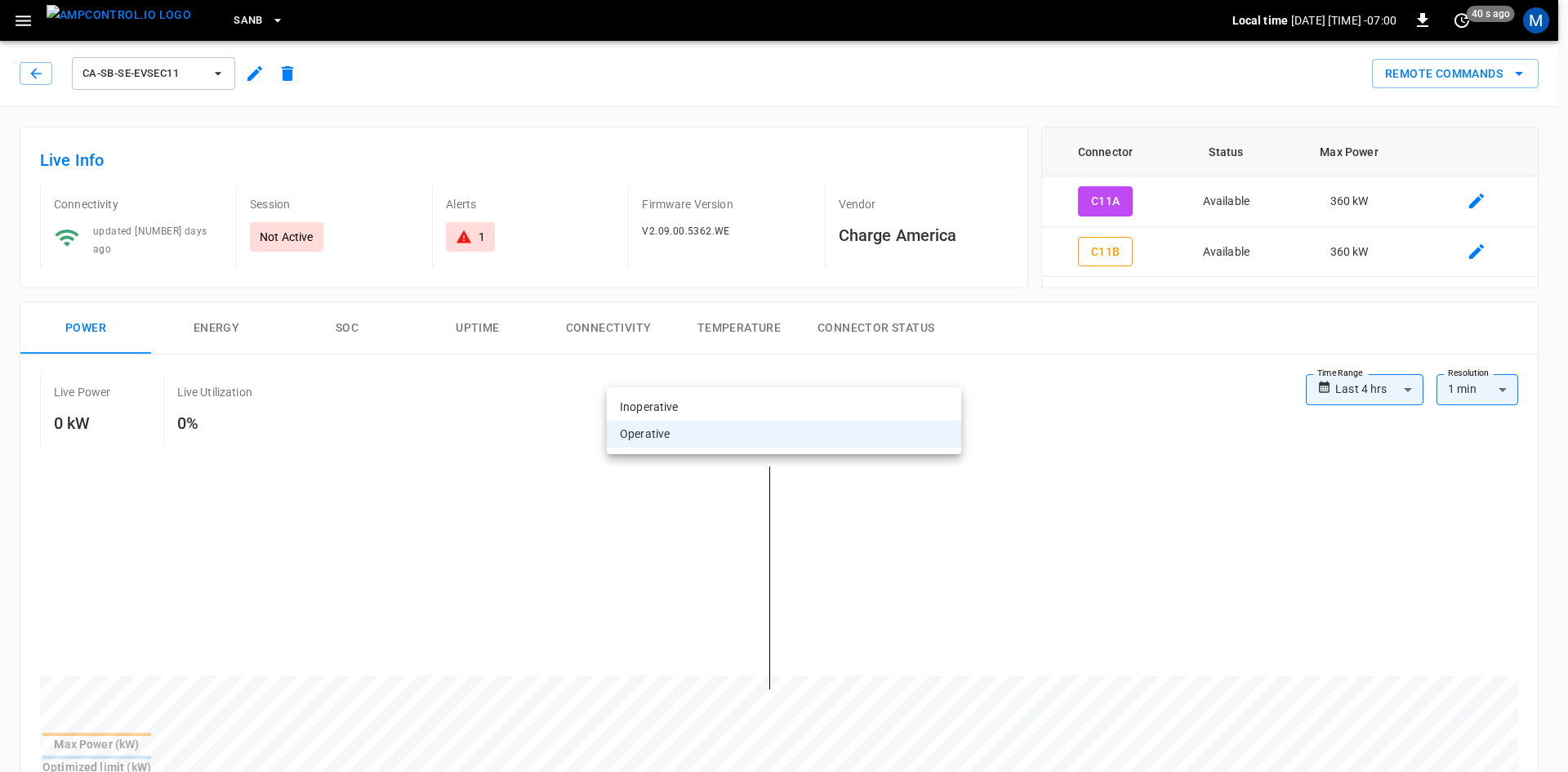 click on "Inoperative" at bounding box center [784, 407] 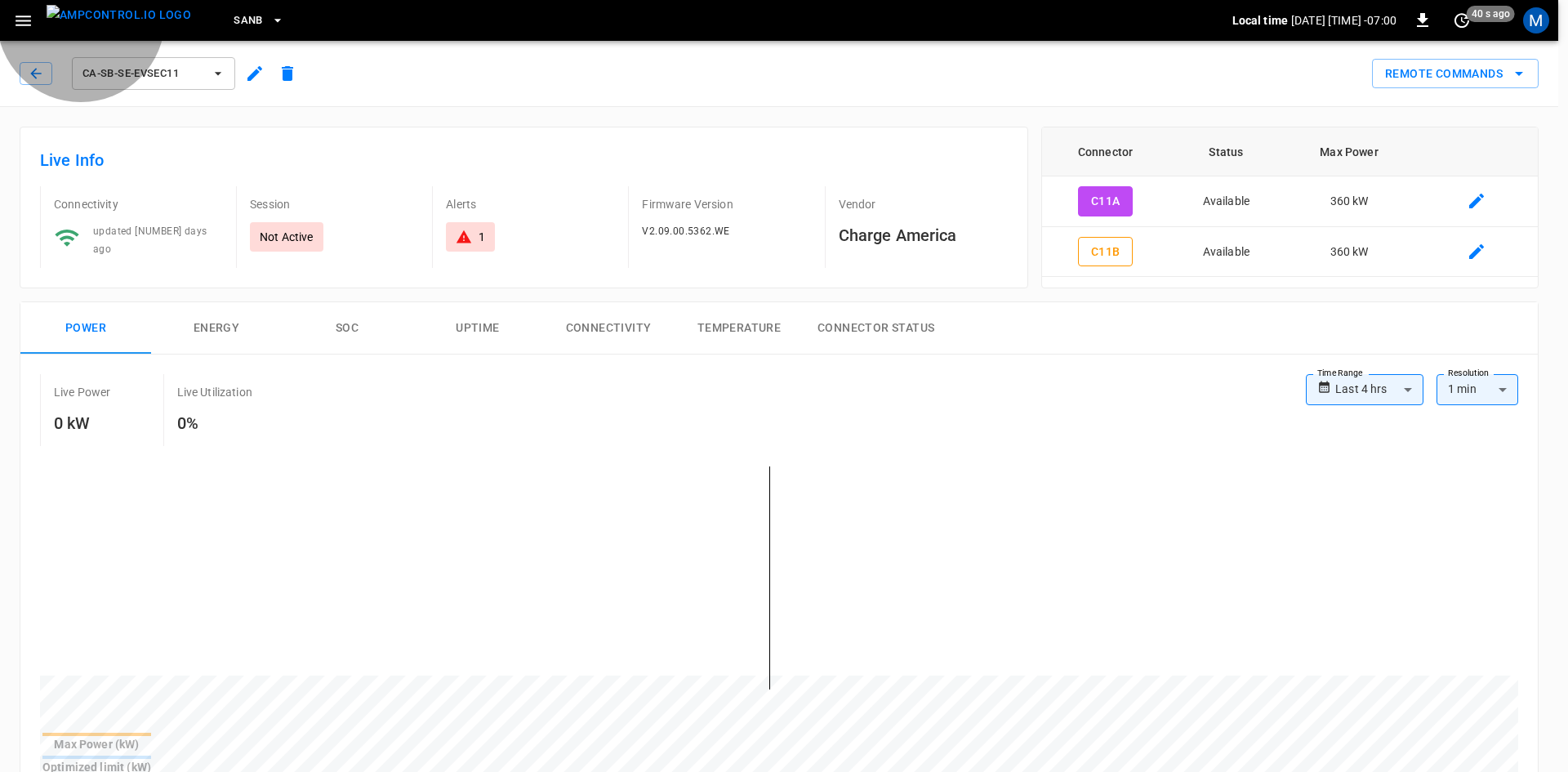 click on "Change availability" at bounding box center [627, 2029] 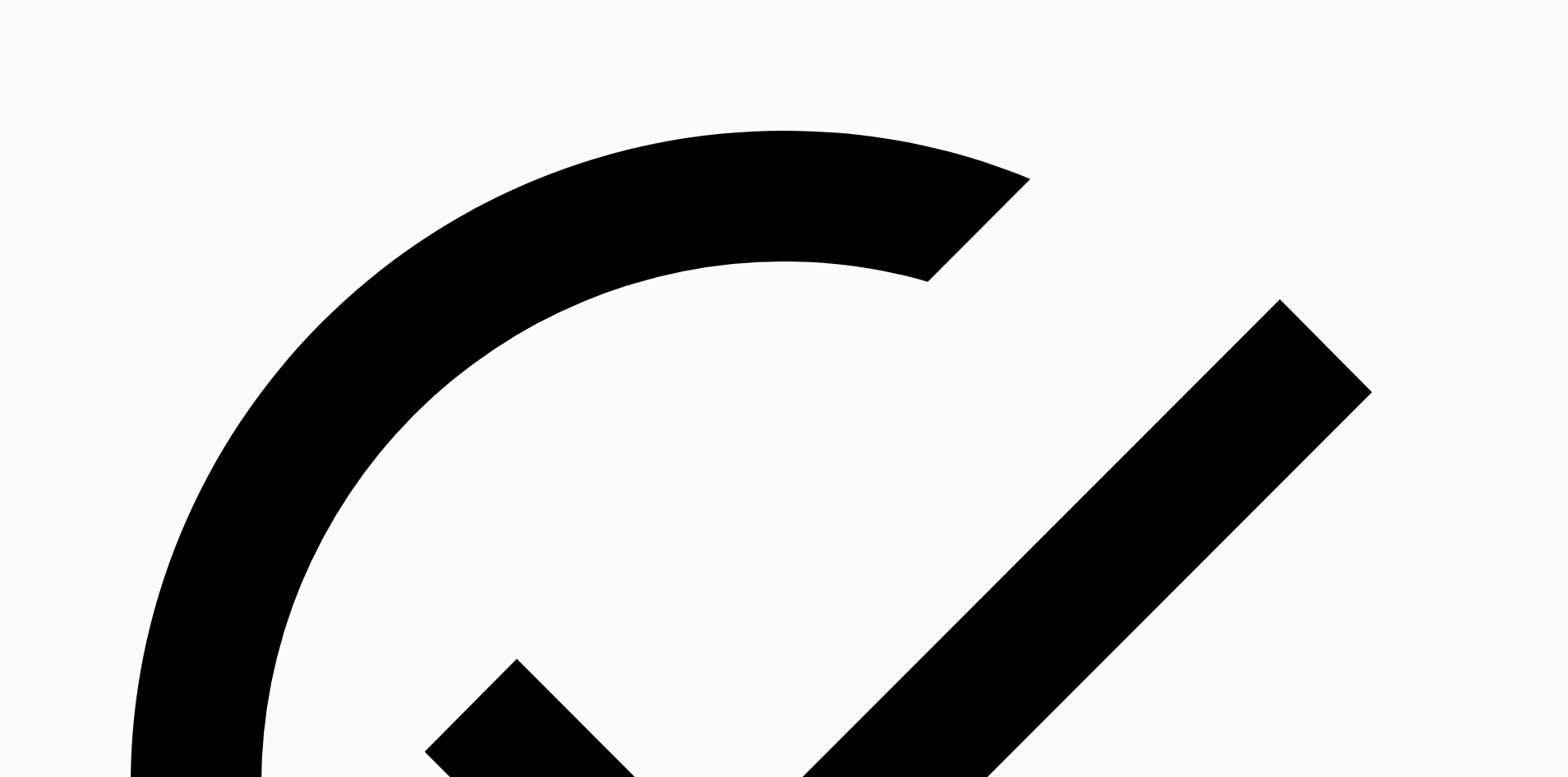 click 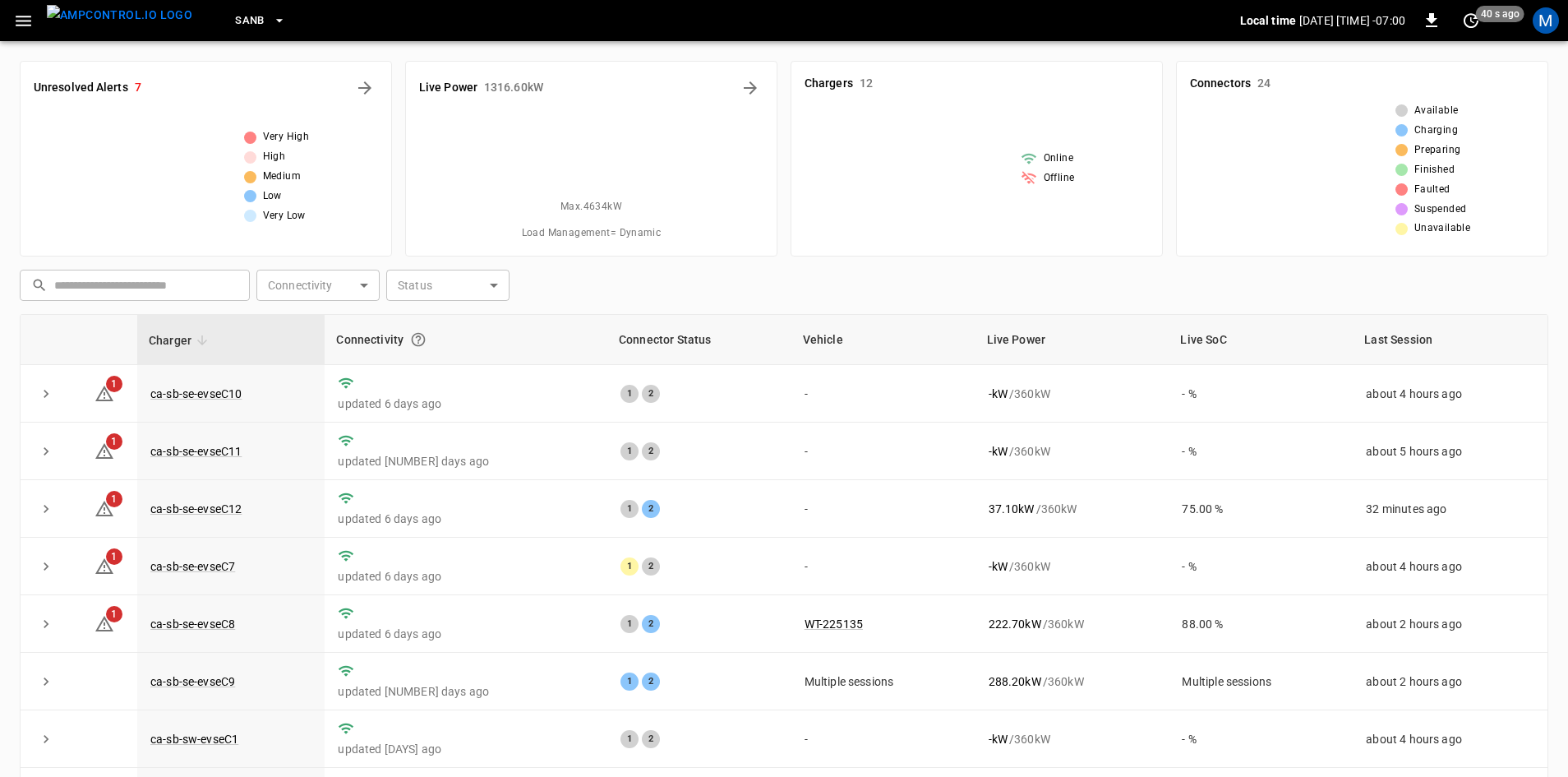 scroll, scrollTop: 145, scrollLeft: 0, axis: vertical 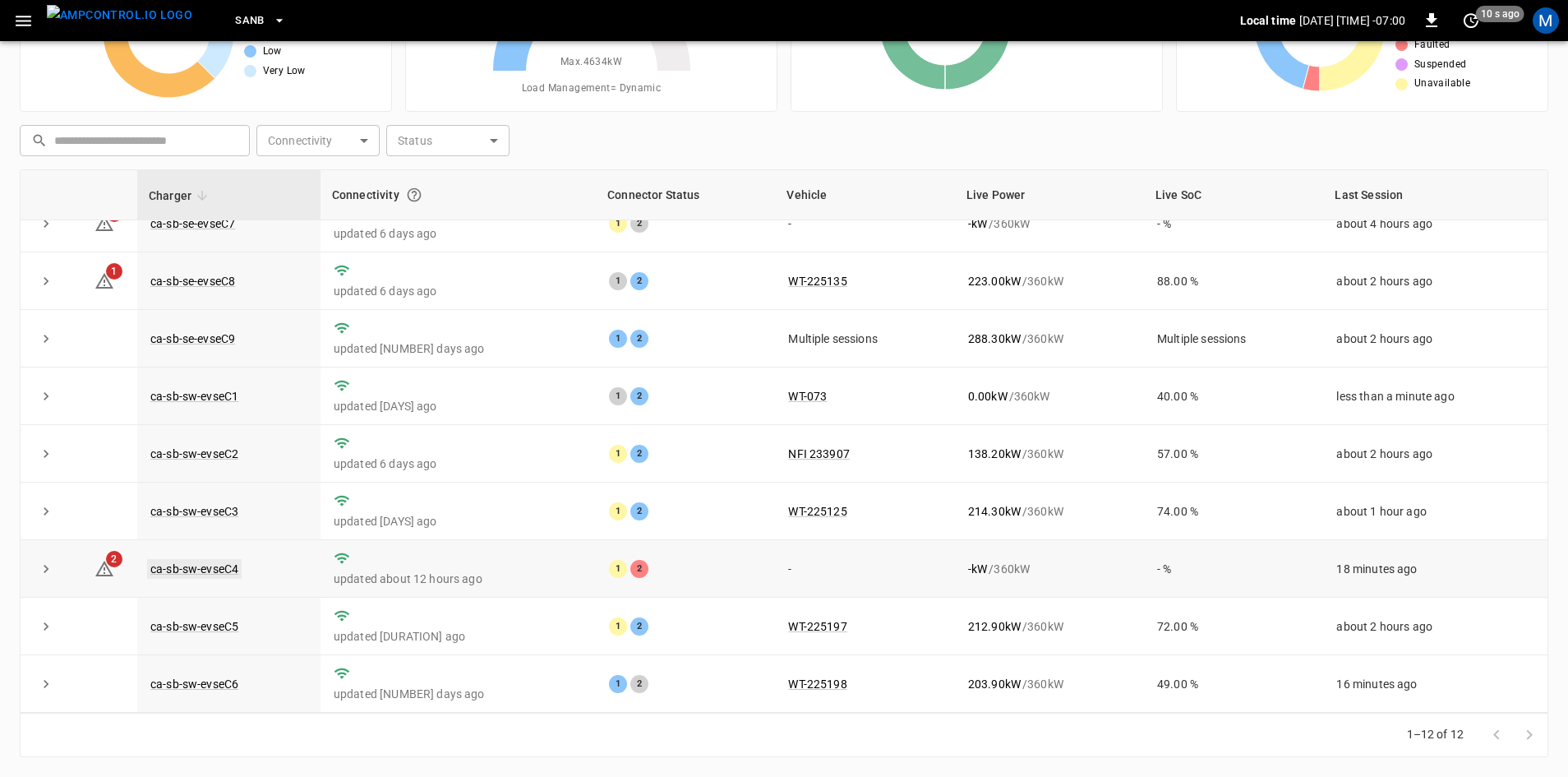 click on "ca-sb-sw-evseC4" at bounding box center [194, 569] 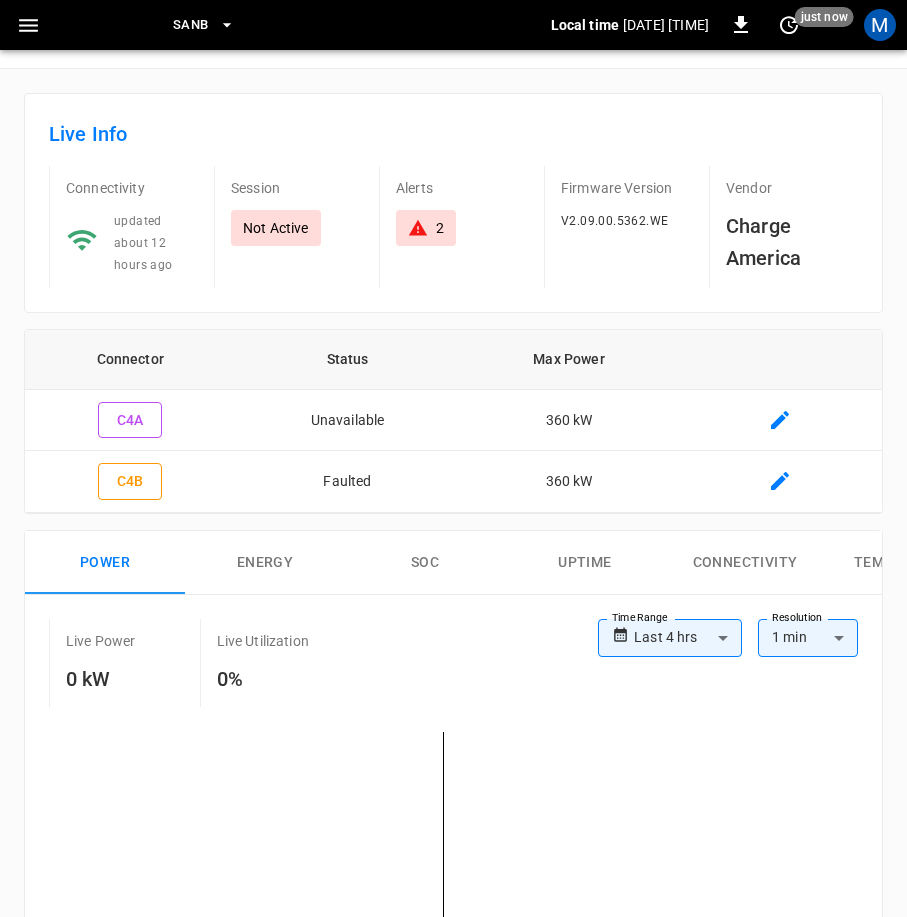 scroll, scrollTop: 0, scrollLeft: 0, axis: both 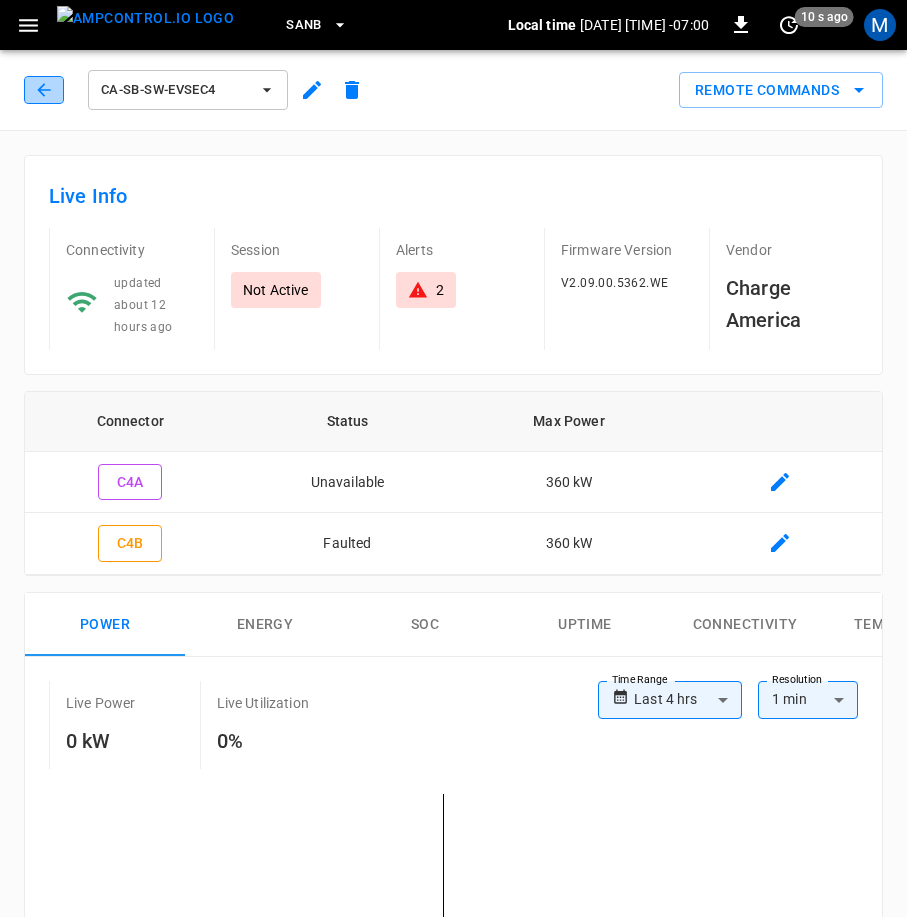 click 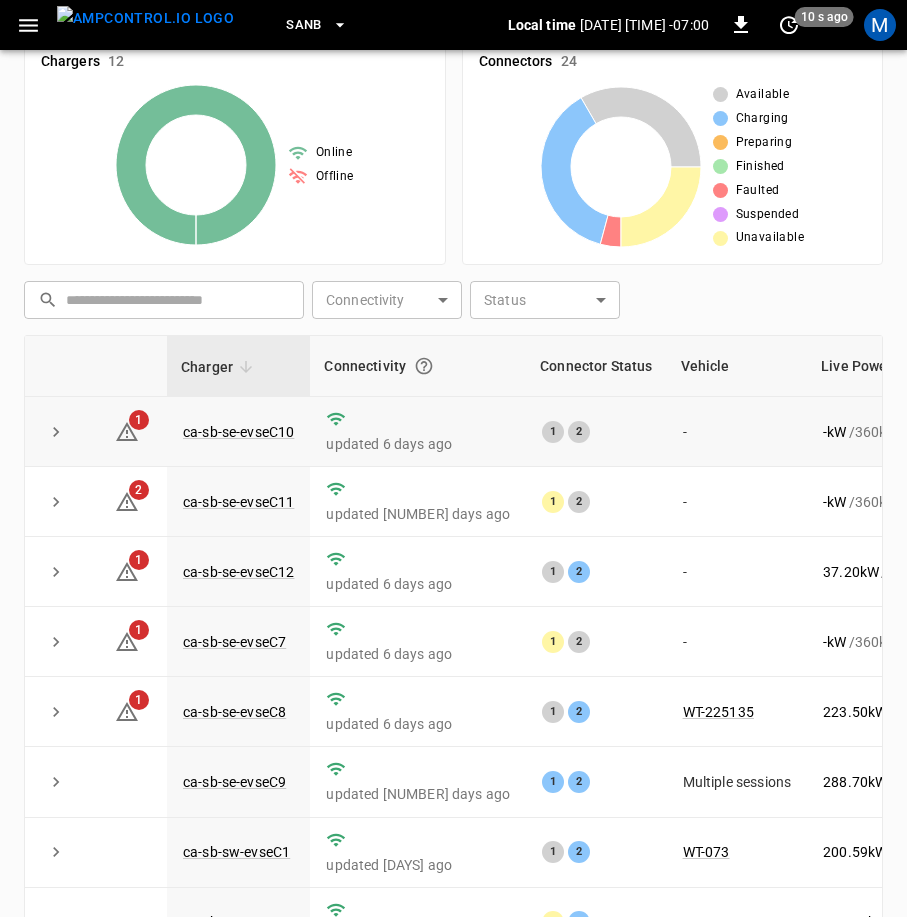scroll, scrollTop: 431, scrollLeft: 0, axis: vertical 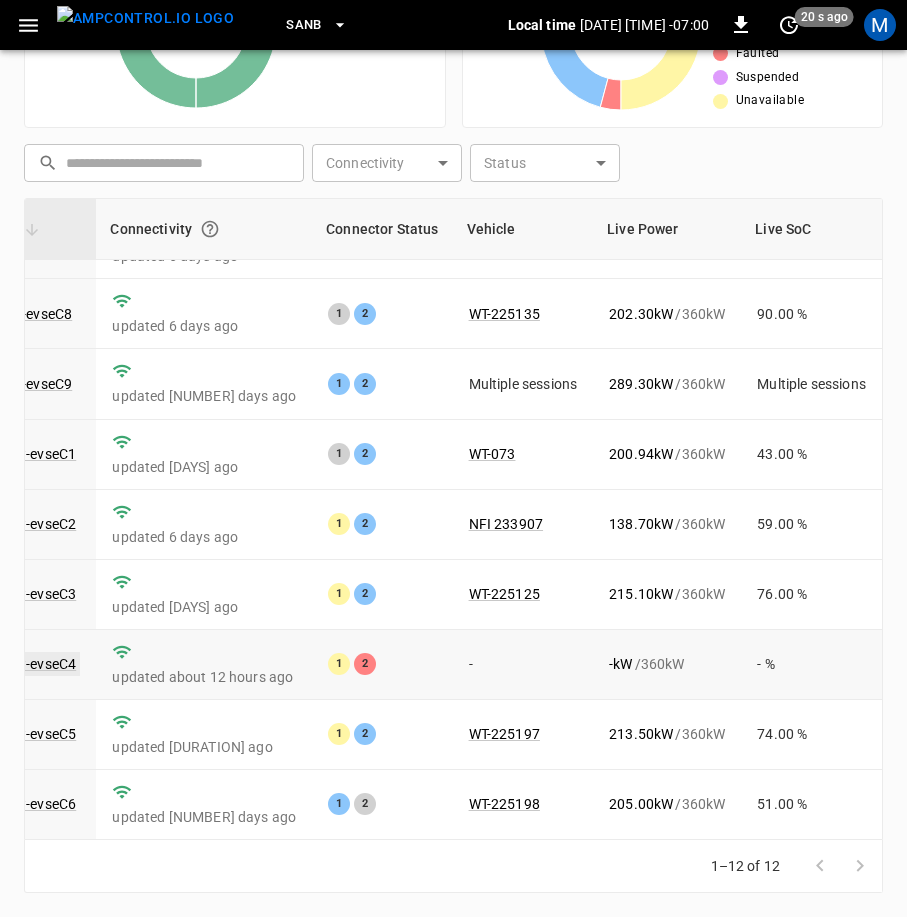 click on "ca-sb-sw-evseC4" at bounding box center (22, 664) 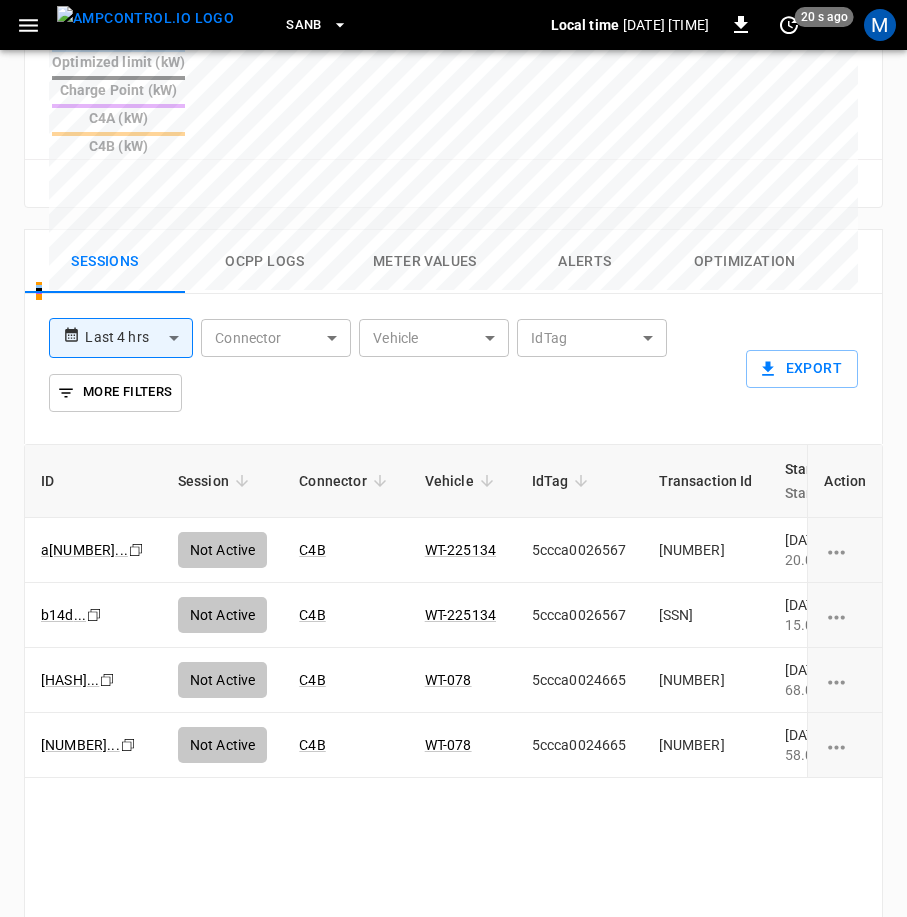 scroll, scrollTop: 1248, scrollLeft: 0, axis: vertical 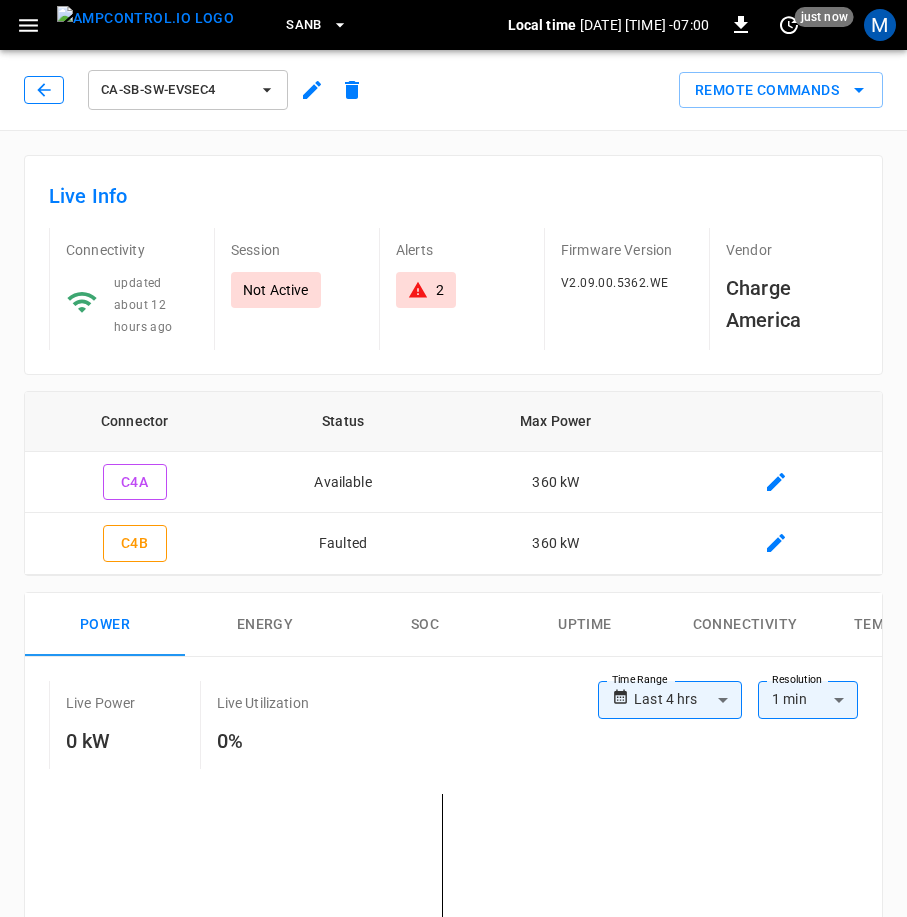 click at bounding box center [44, 90] 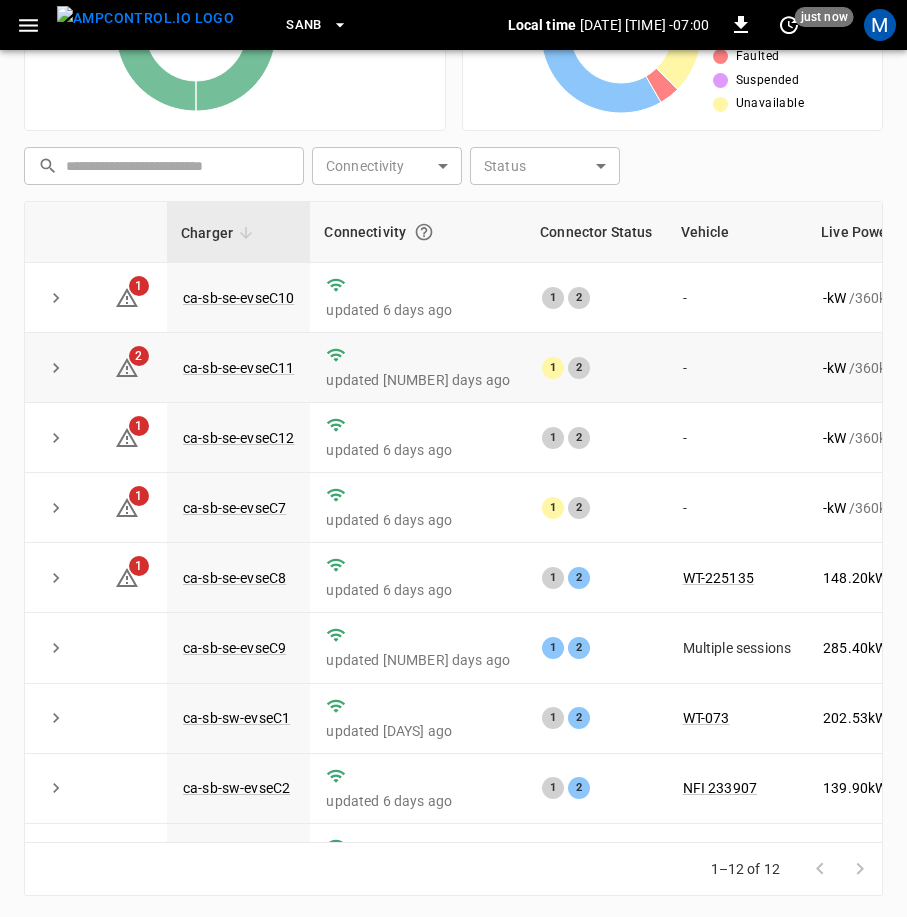 scroll, scrollTop: 431, scrollLeft: 0, axis: vertical 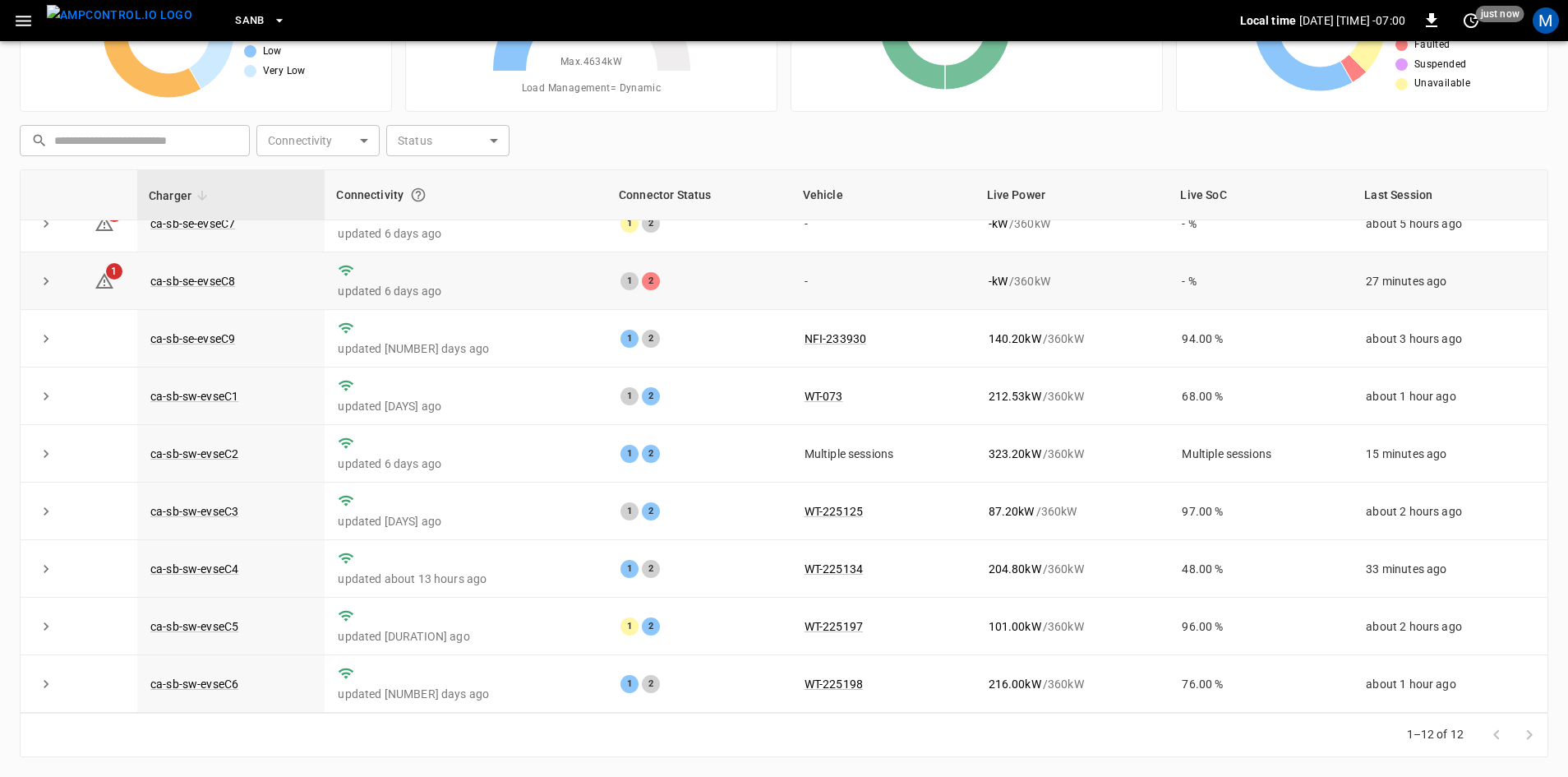 click on "ca-sb-se-evseC8" at bounding box center (231, 281) 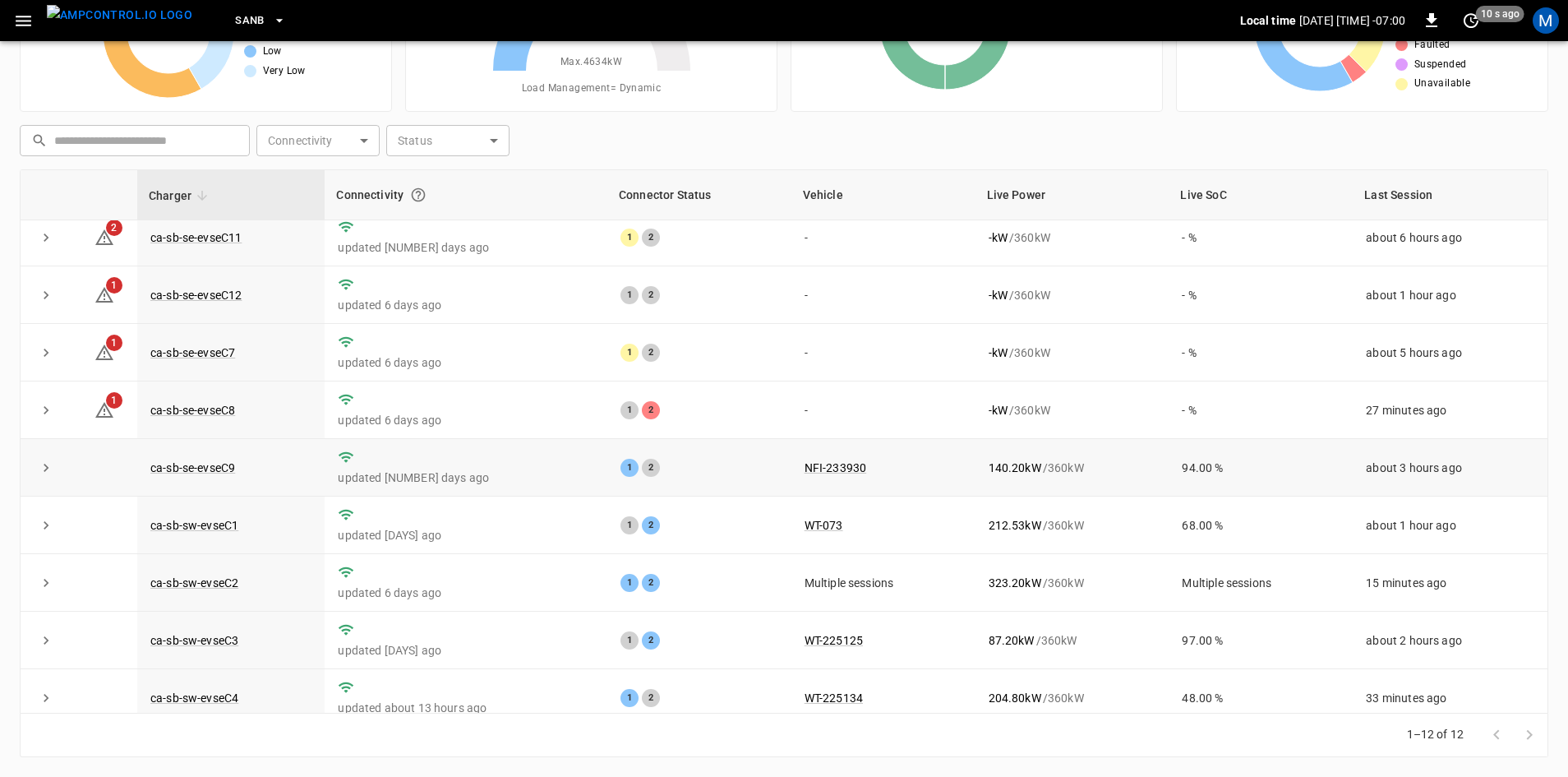 scroll, scrollTop: 0, scrollLeft: 0, axis: both 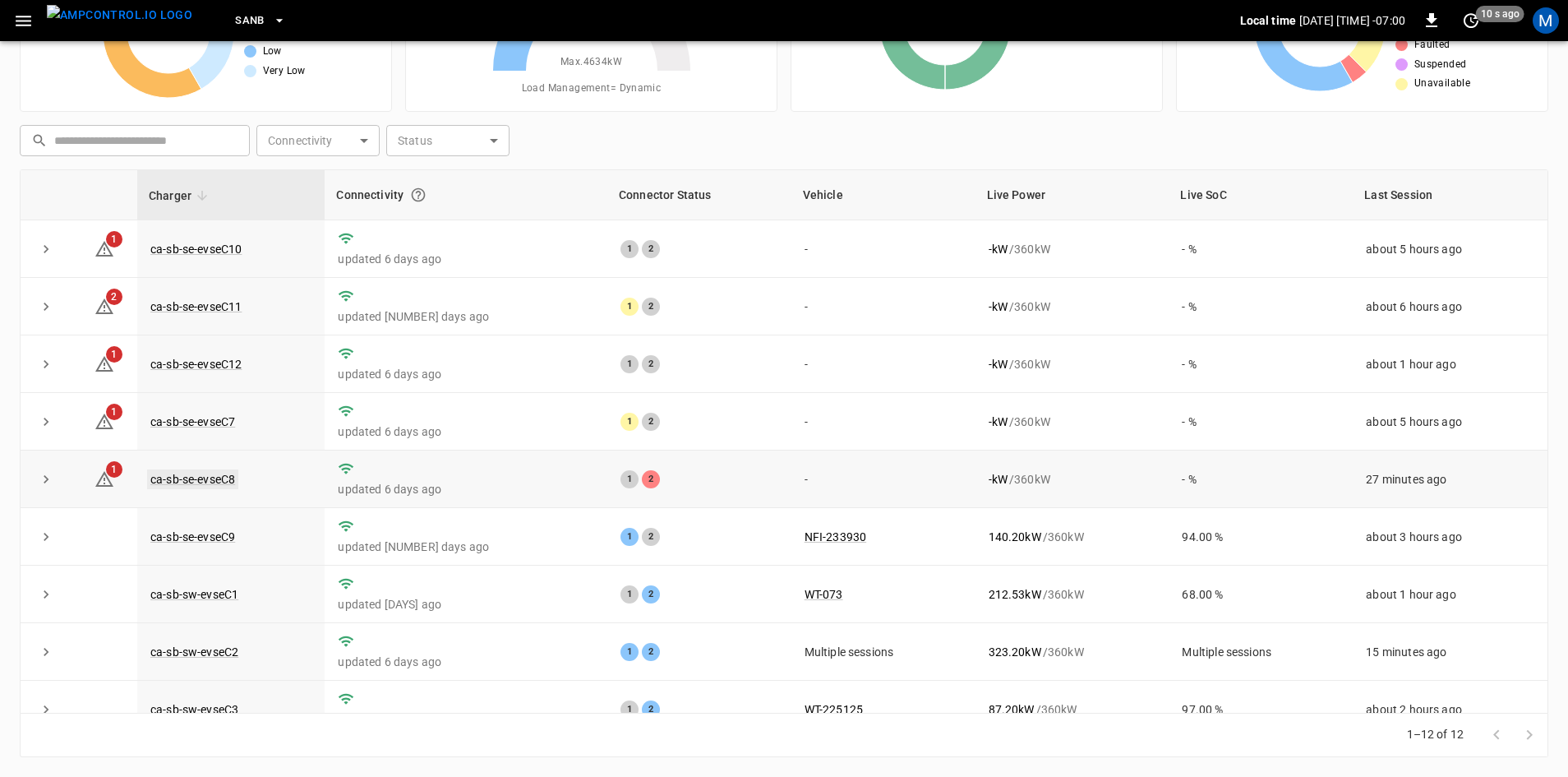 click on "ca-sb-se-evseC8" at bounding box center [192, 479] 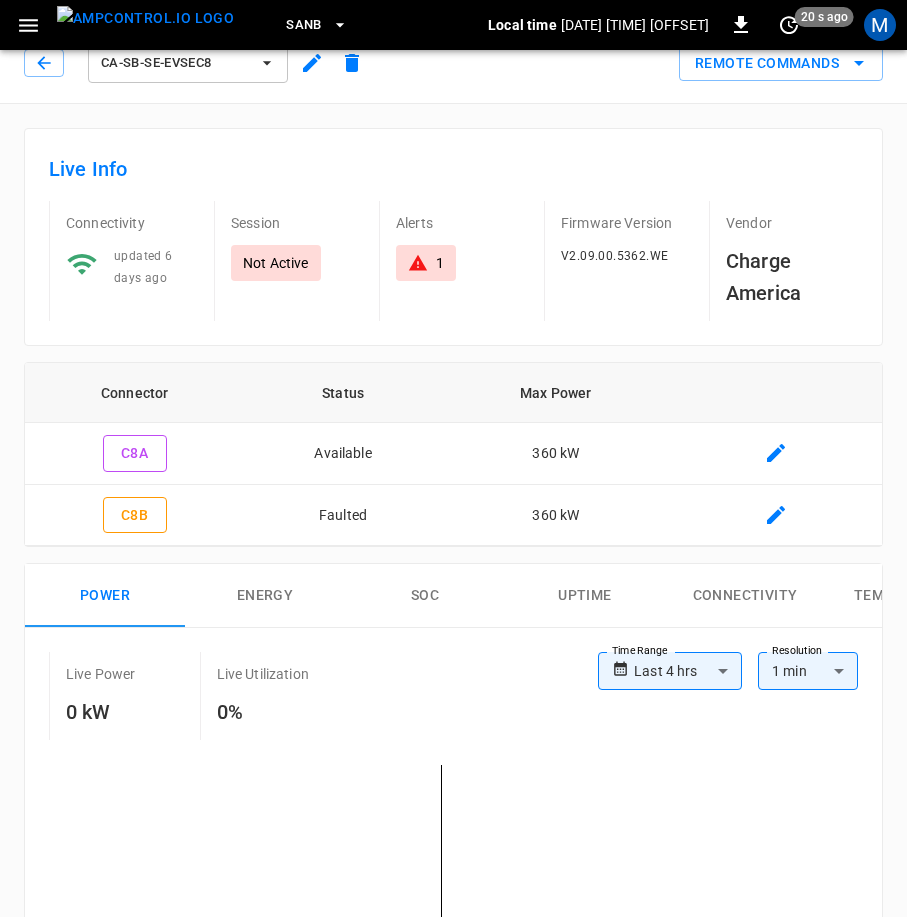 scroll, scrollTop: 0, scrollLeft: 0, axis: both 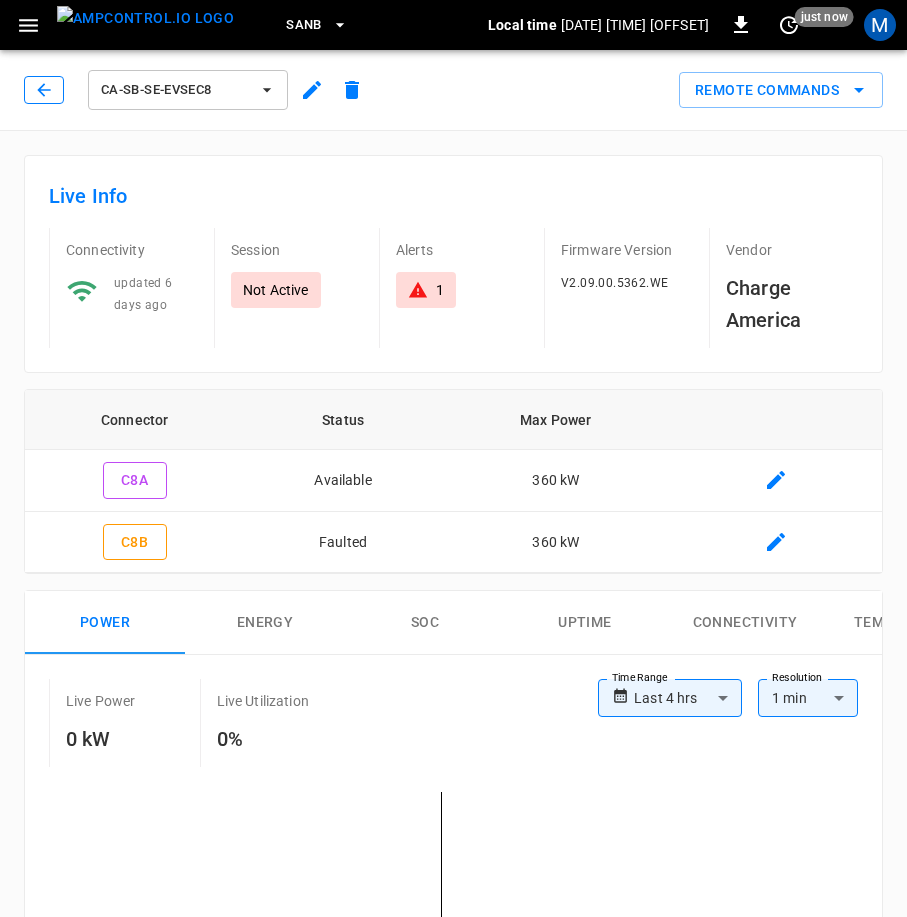 click at bounding box center [44, 90] 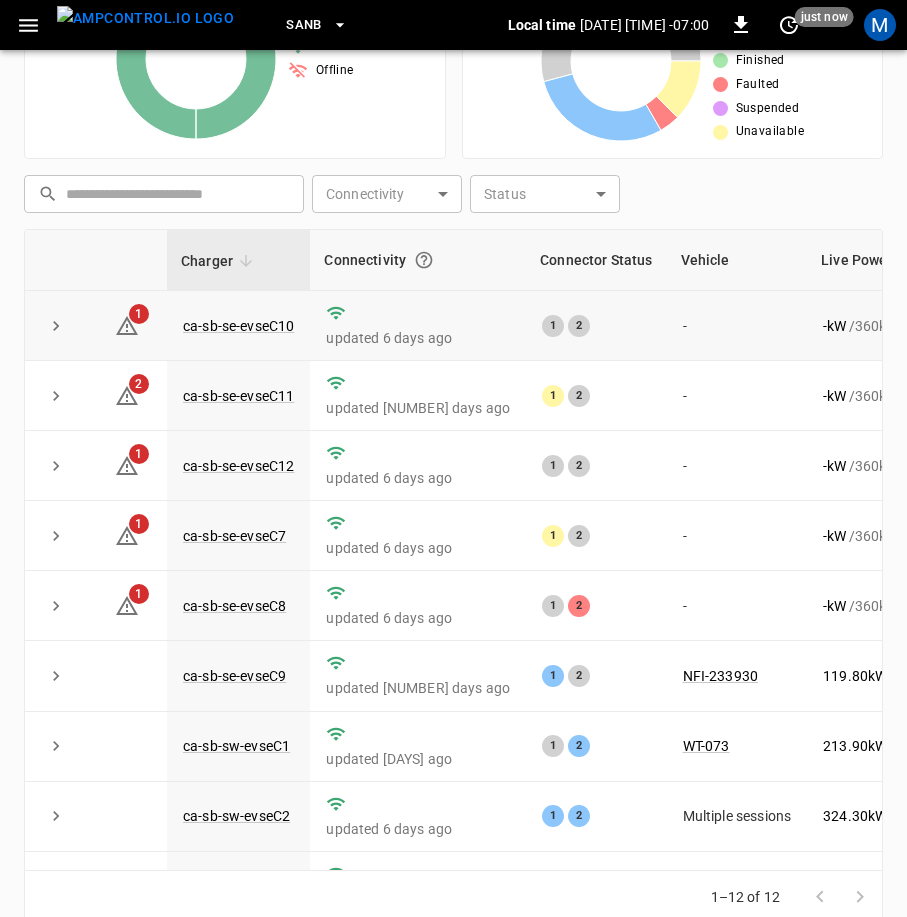 scroll, scrollTop: 431, scrollLeft: 0, axis: vertical 